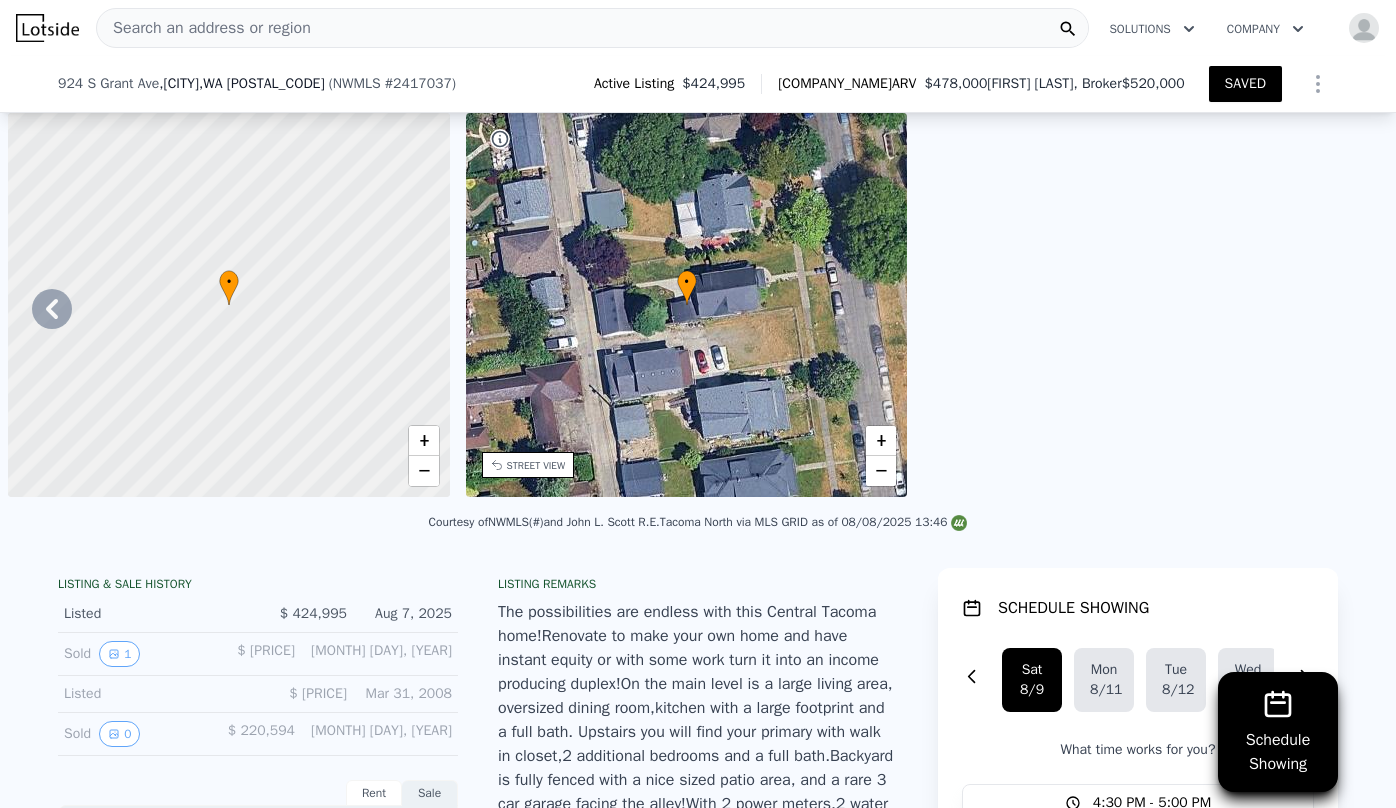 scroll, scrollTop: 0, scrollLeft: 0, axis: both 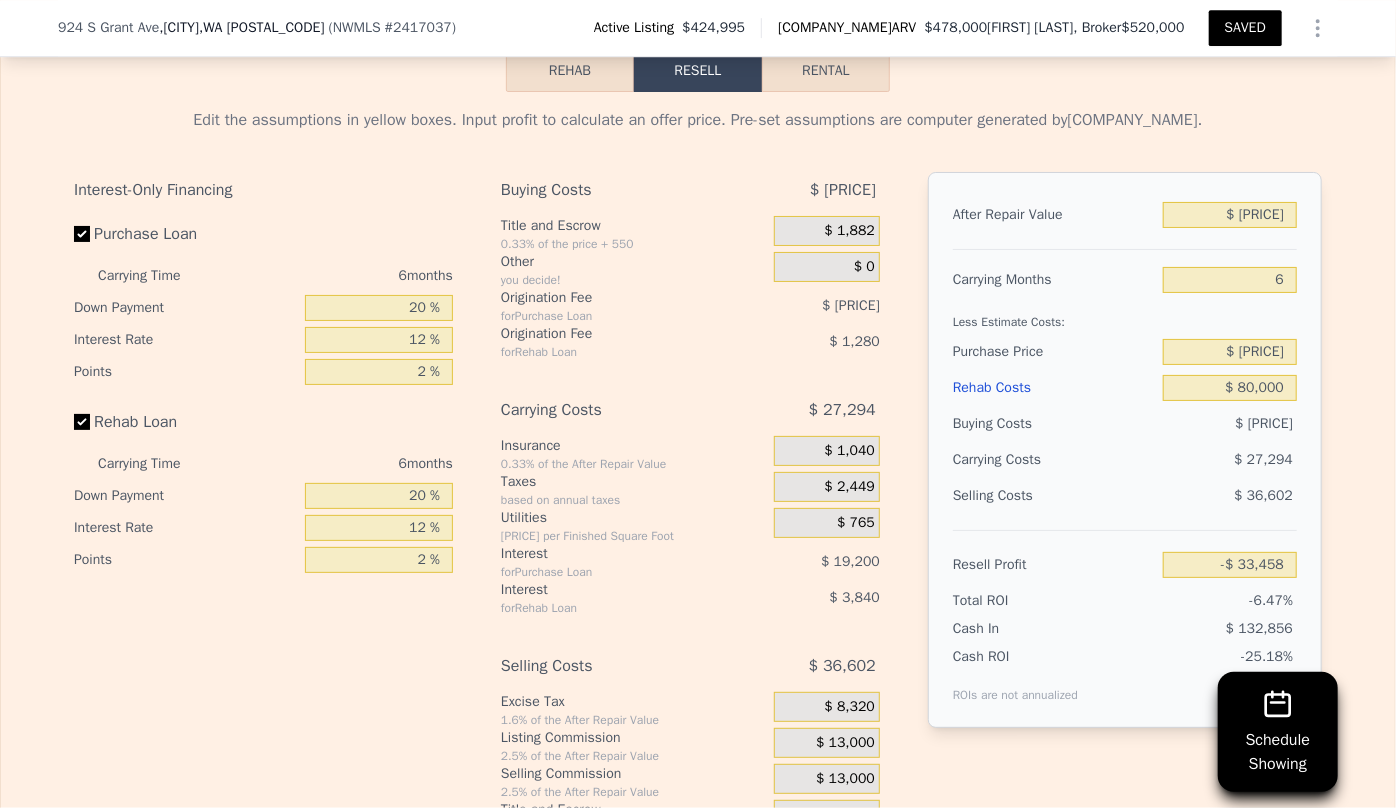 type 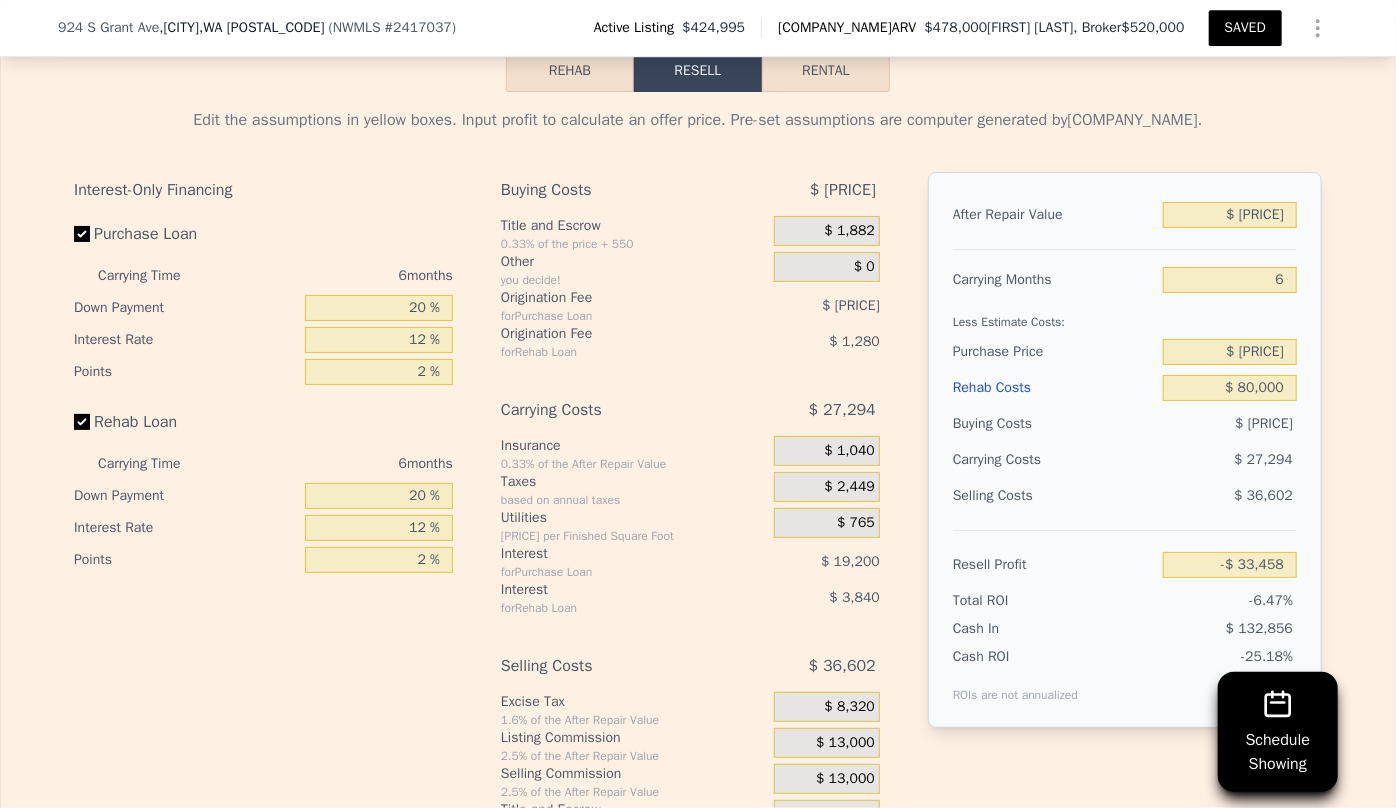 type on "6" 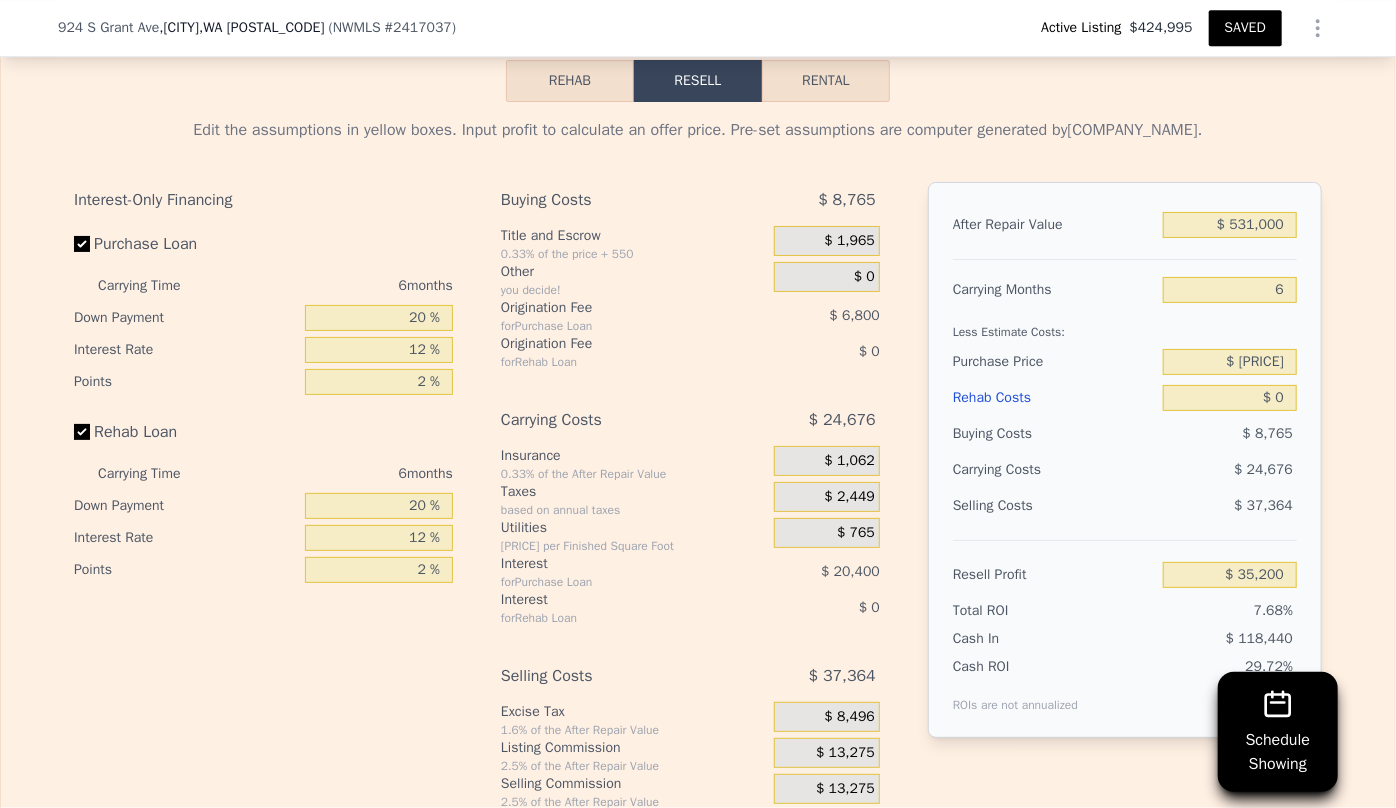 scroll, scrollTop: 3316, scrollLeft: 0, axis: vertical 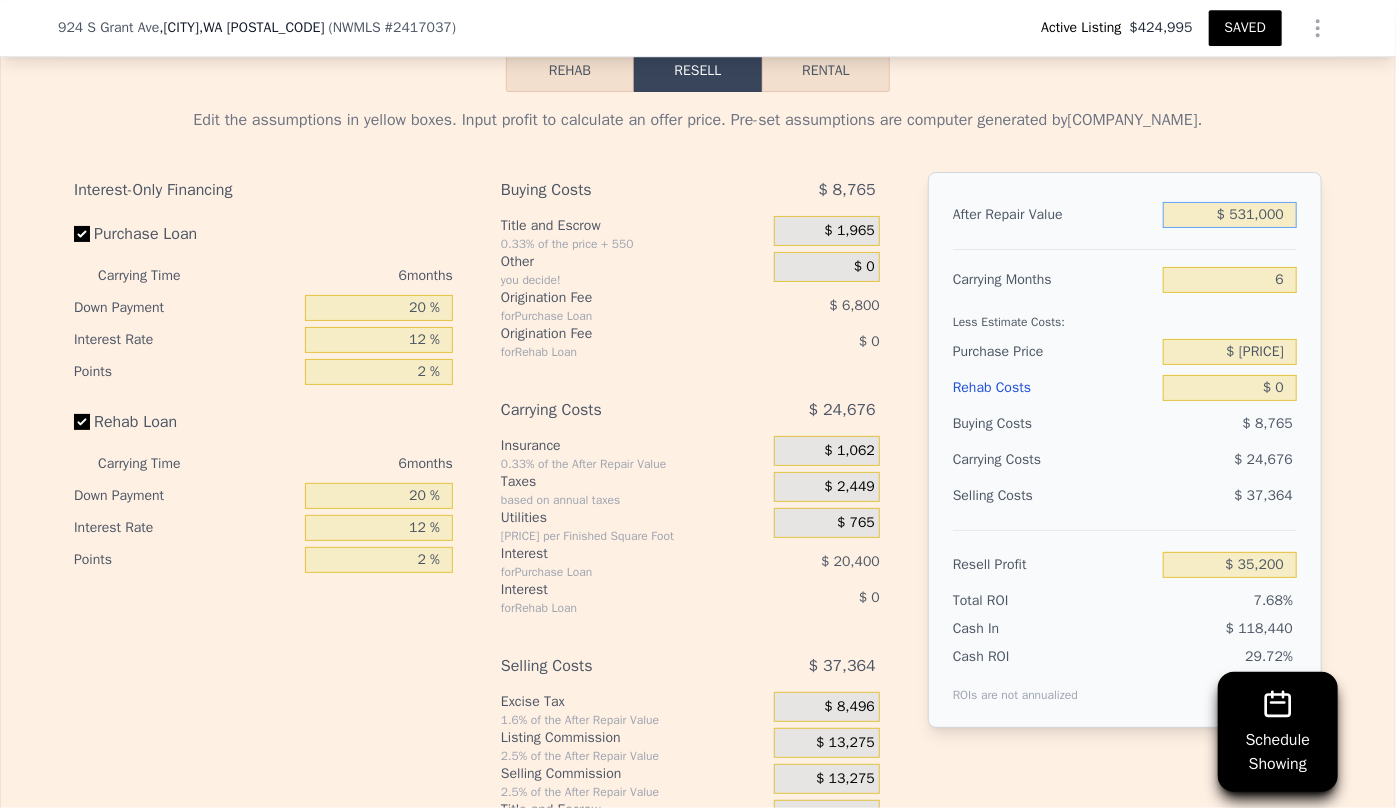 click on "$ 531,000" at bounding box center (1230, 215) 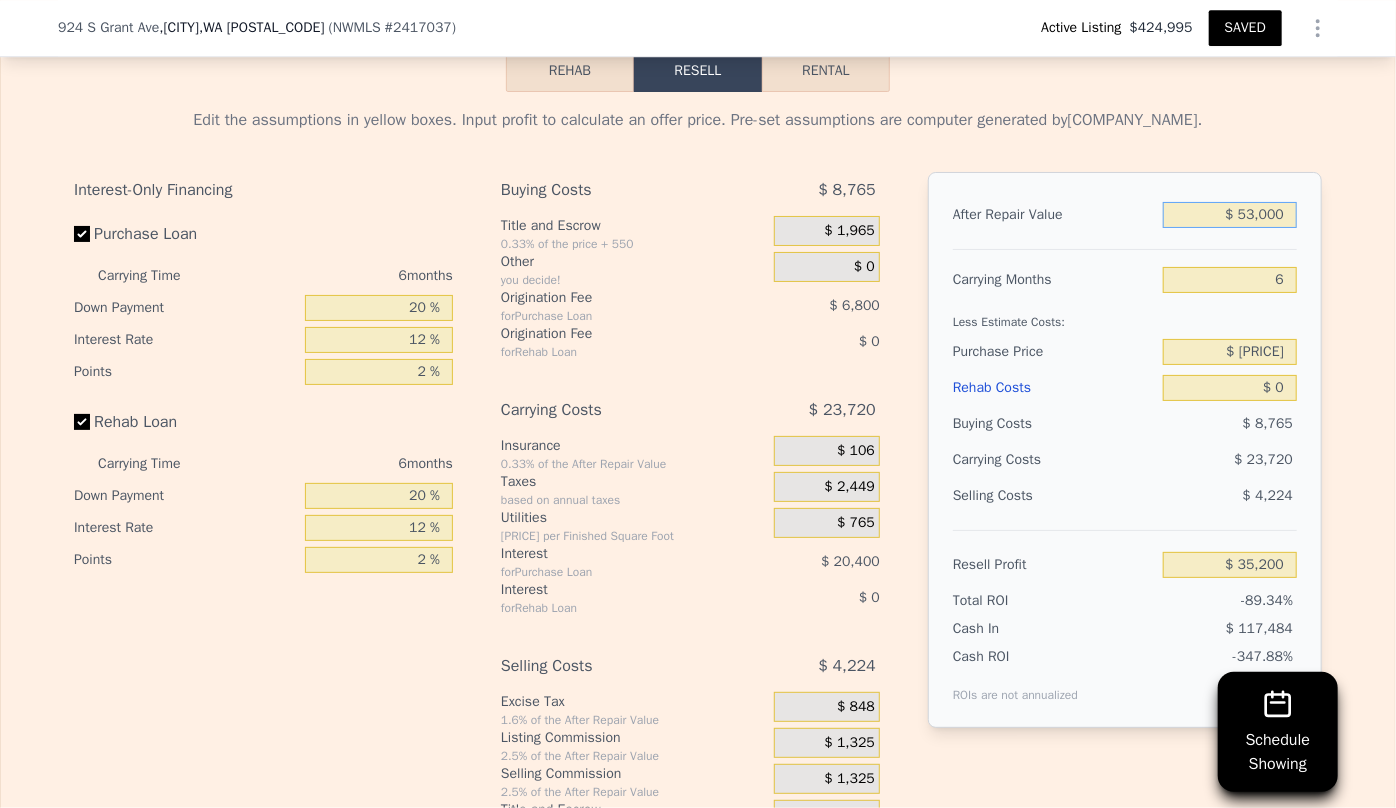 type on "-$ 408,704" 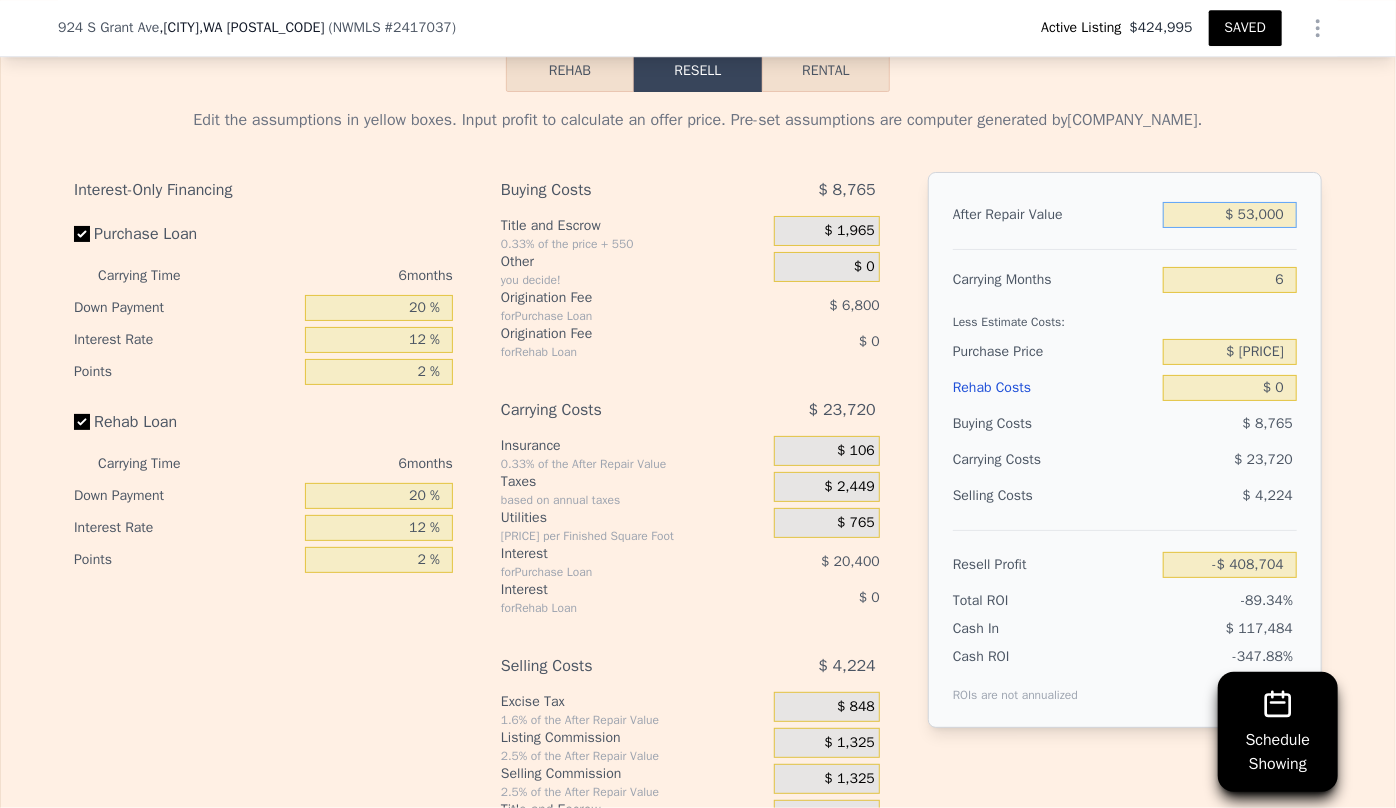 type on "$ 5,000" 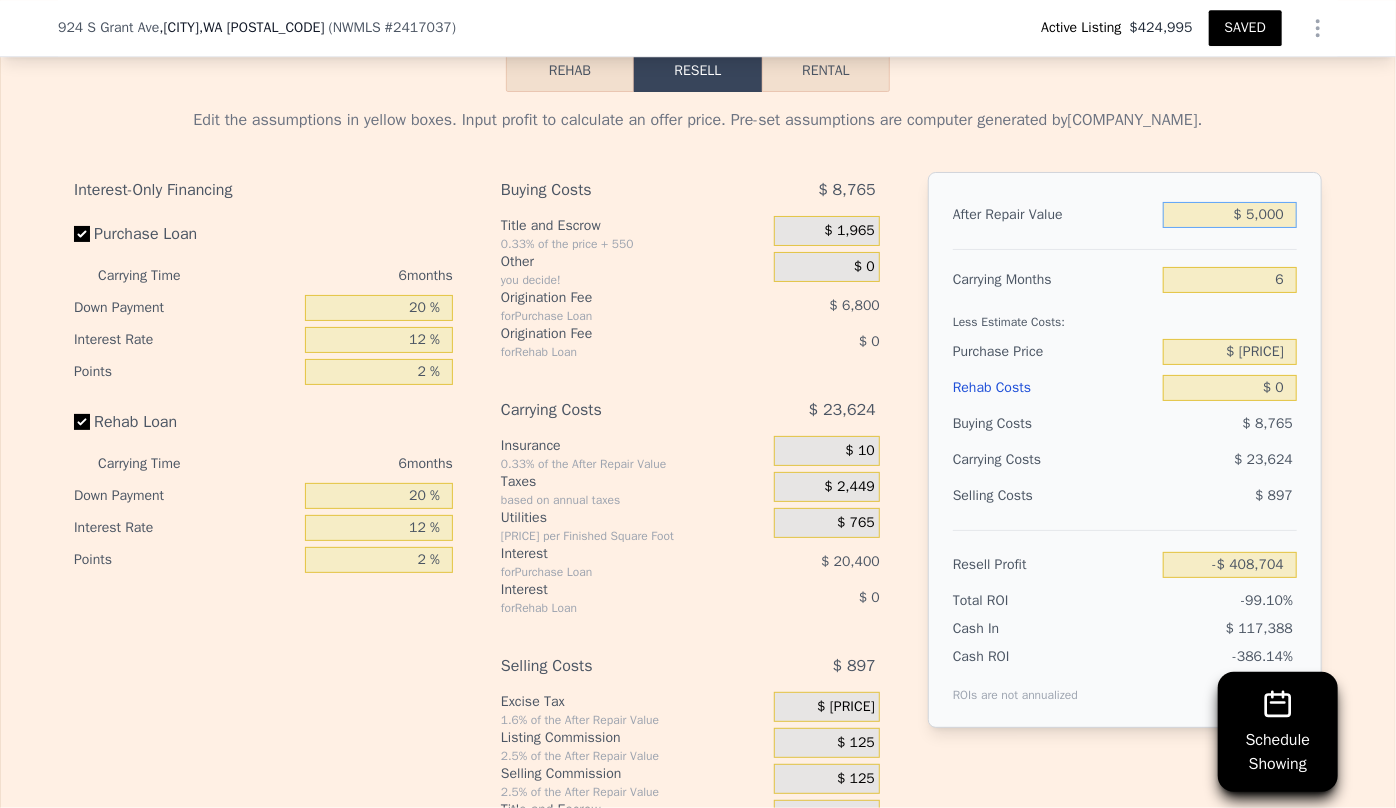 type on "-$ 453,281" 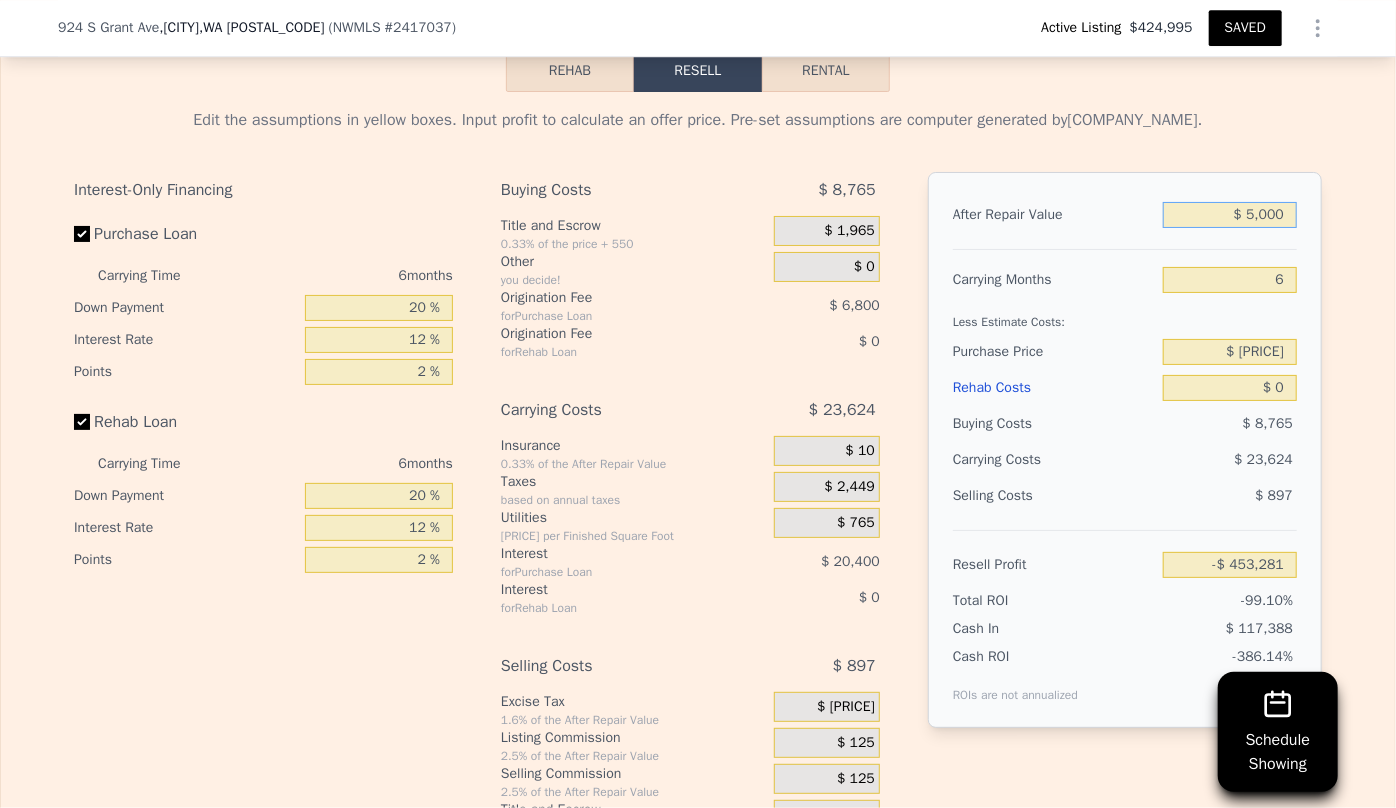 type on "$ 52,000" 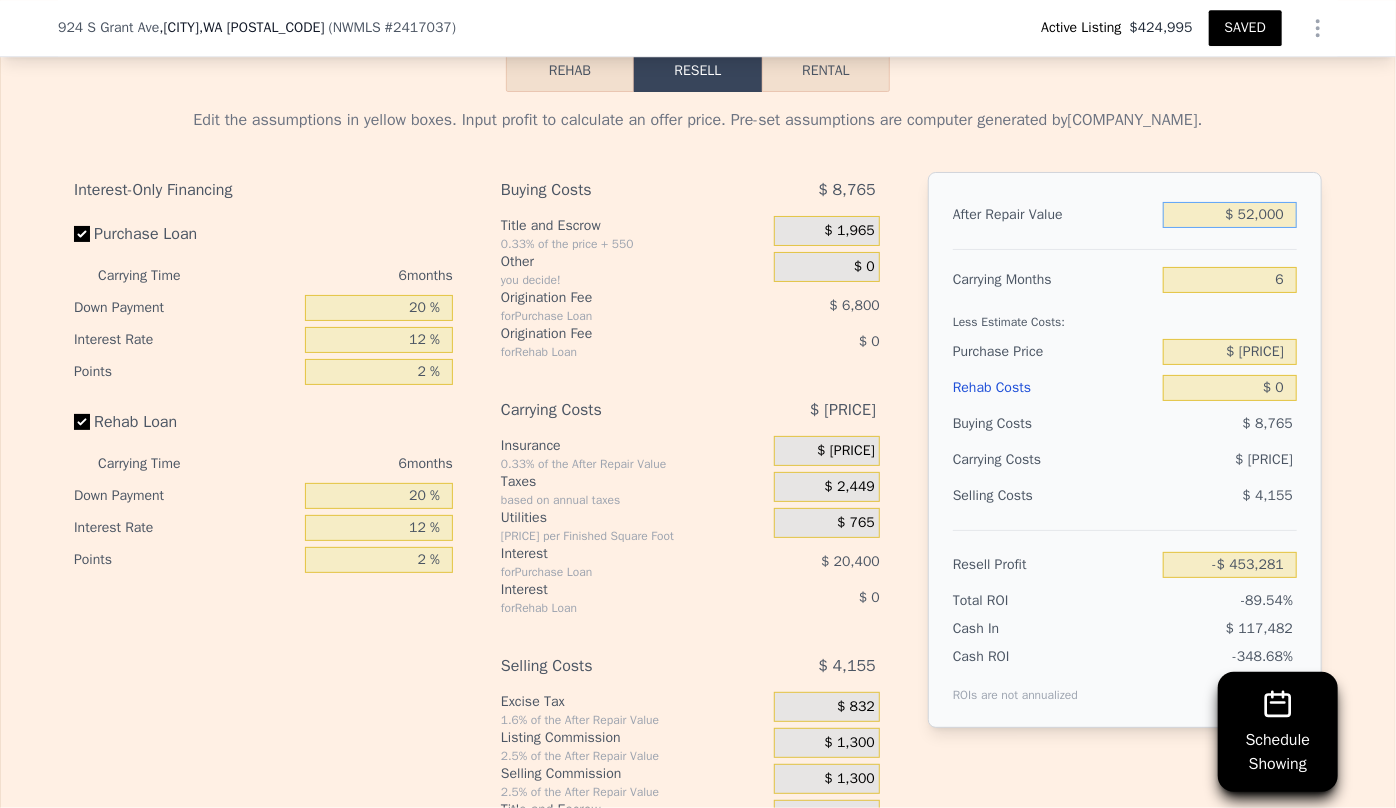 type on "-$ 409,633" 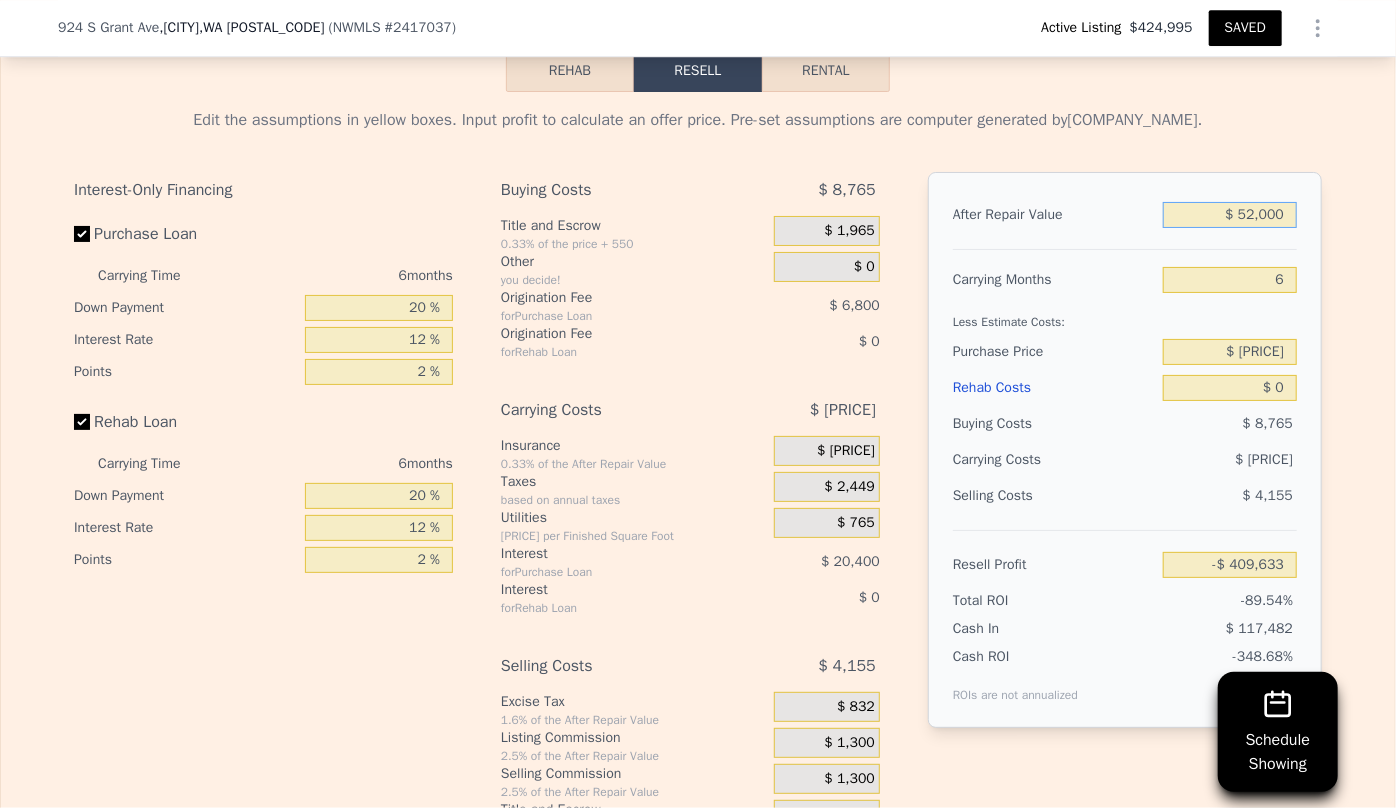 type on "$ 520,000" 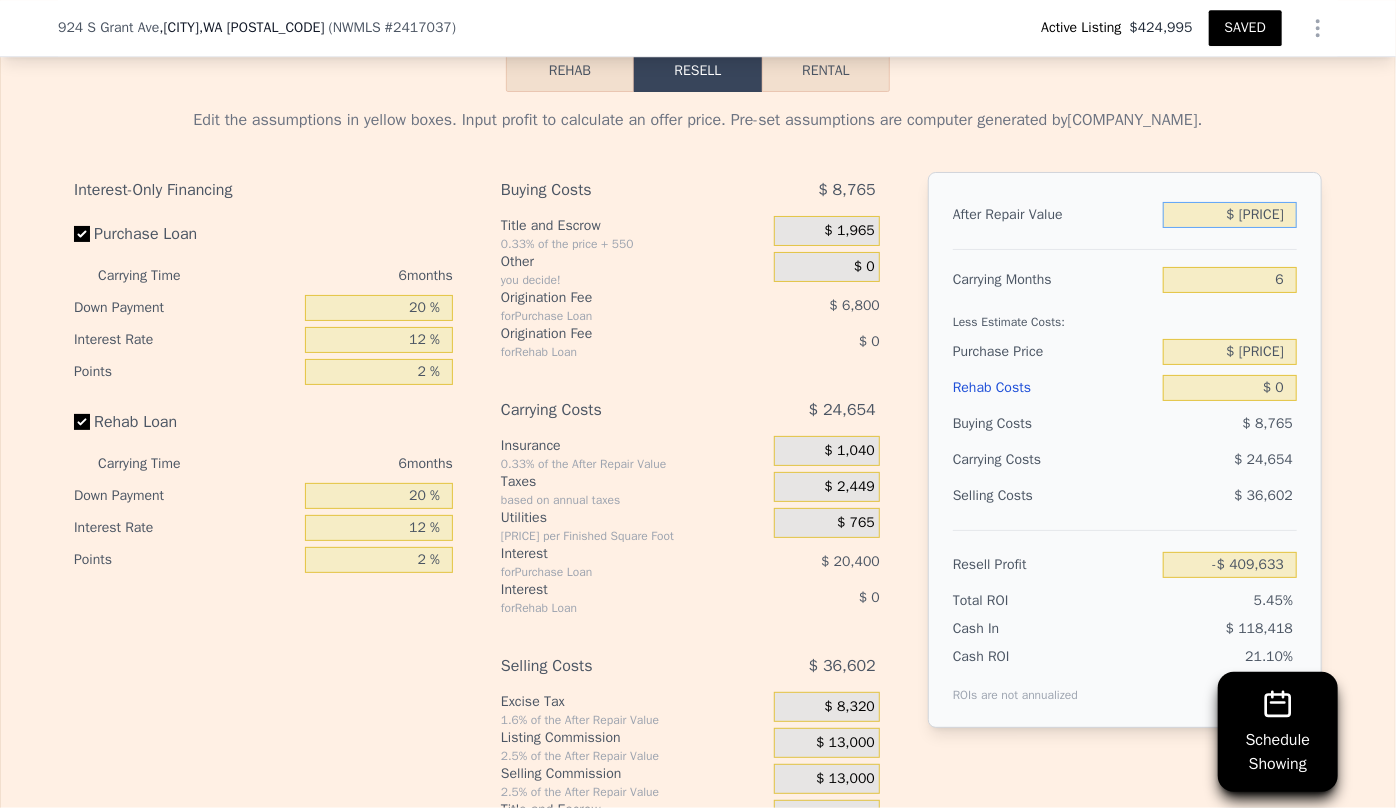 type on "$ 24,984" 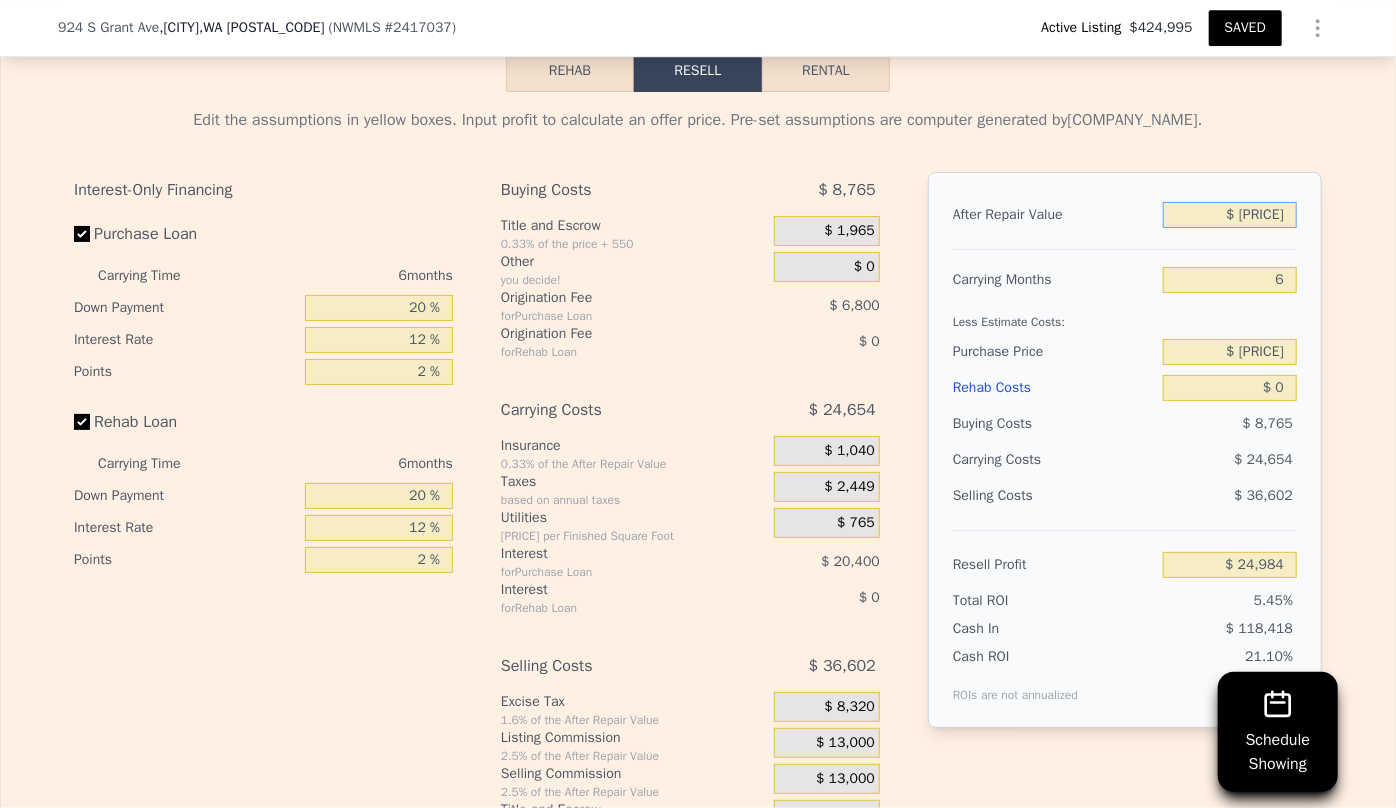 type on "$ 520,000" 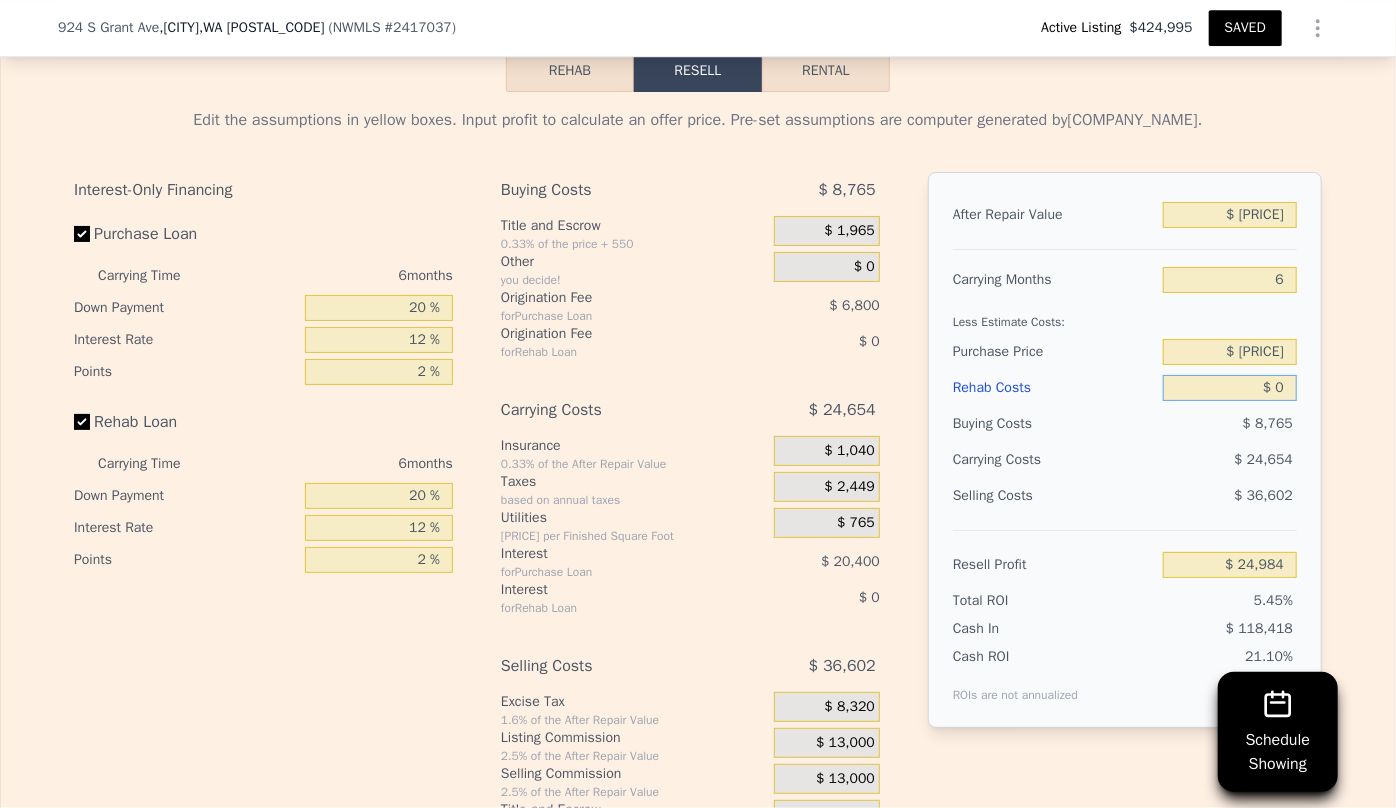 click on "$ 0" at bounding box center [1230, 388] 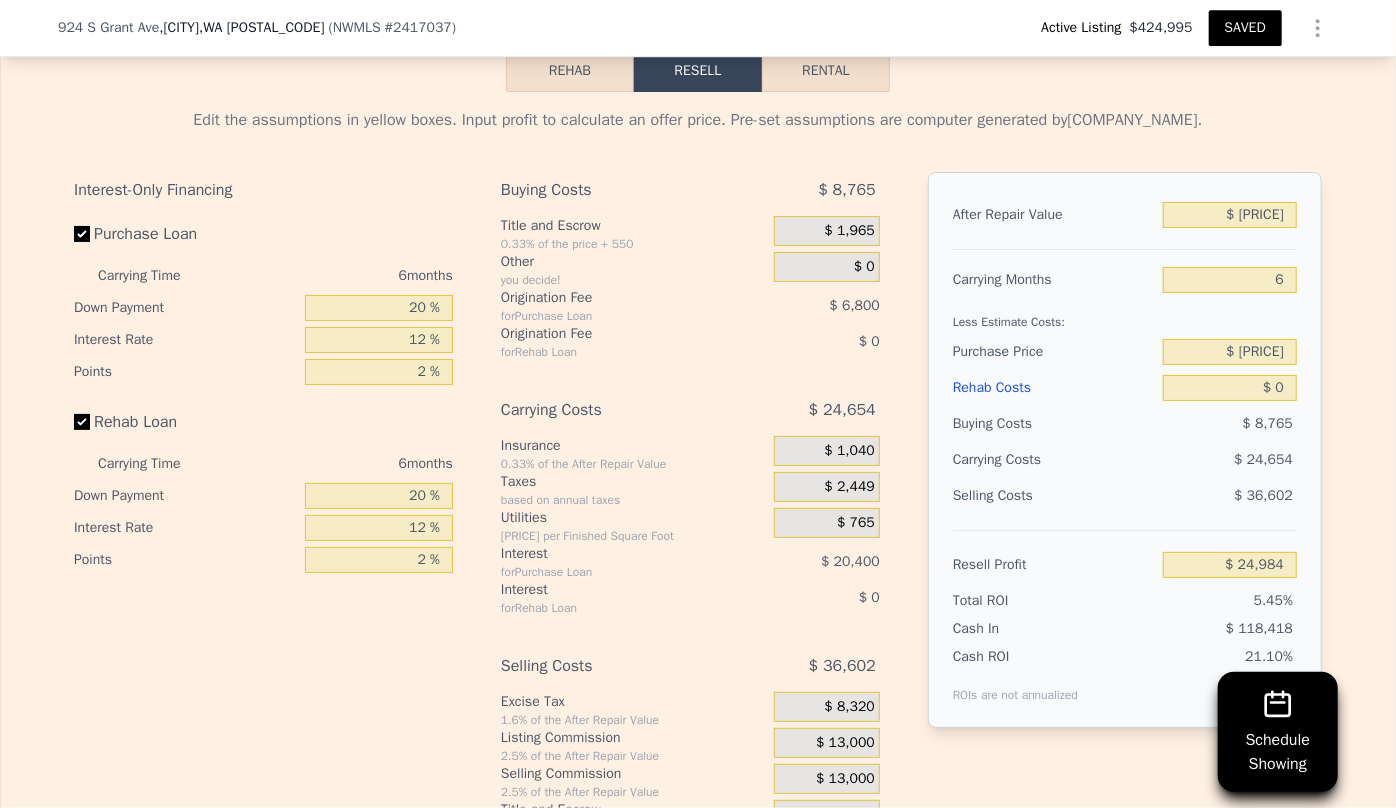 click on "Rehab Costs" at bounding box center [1054, 388] 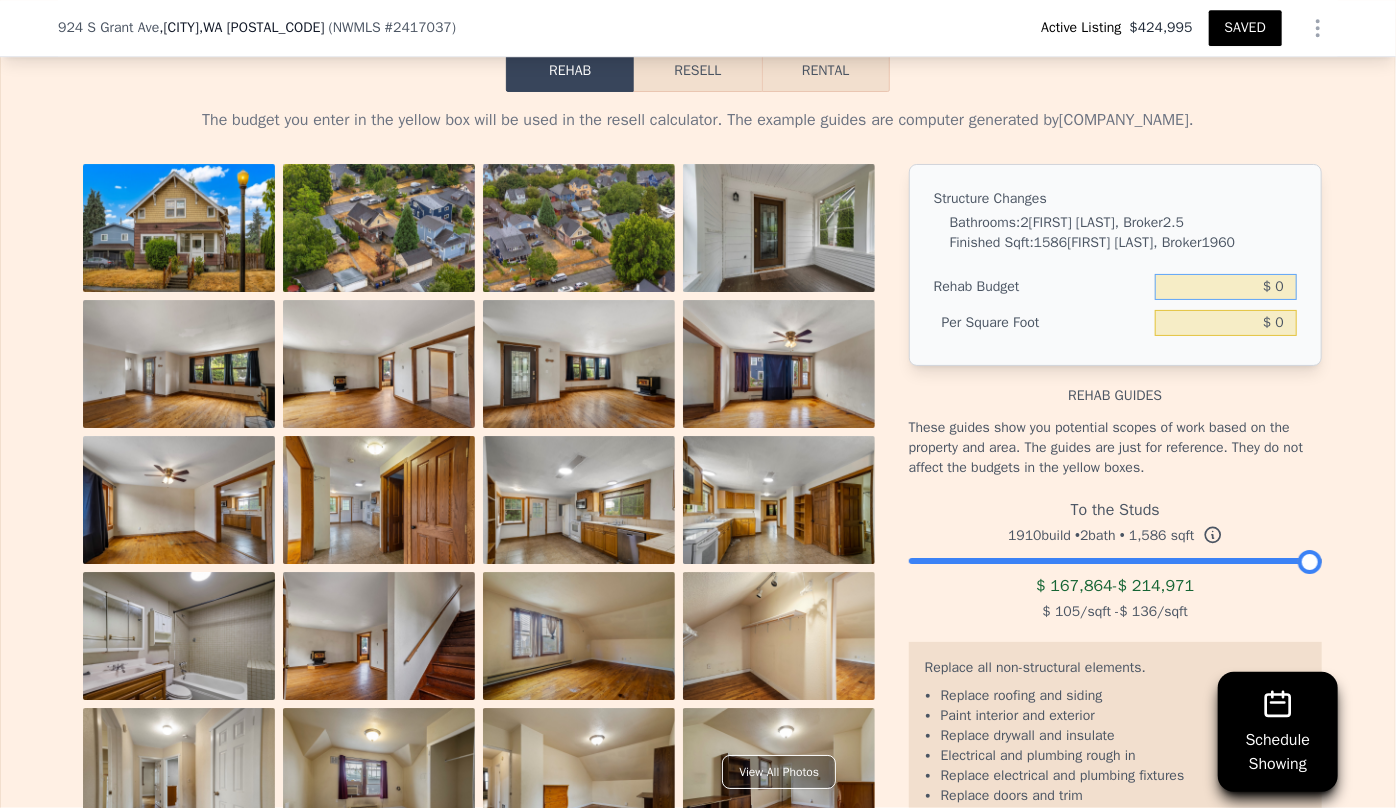 click on "$ 0" at bounding box center [1226, 287] 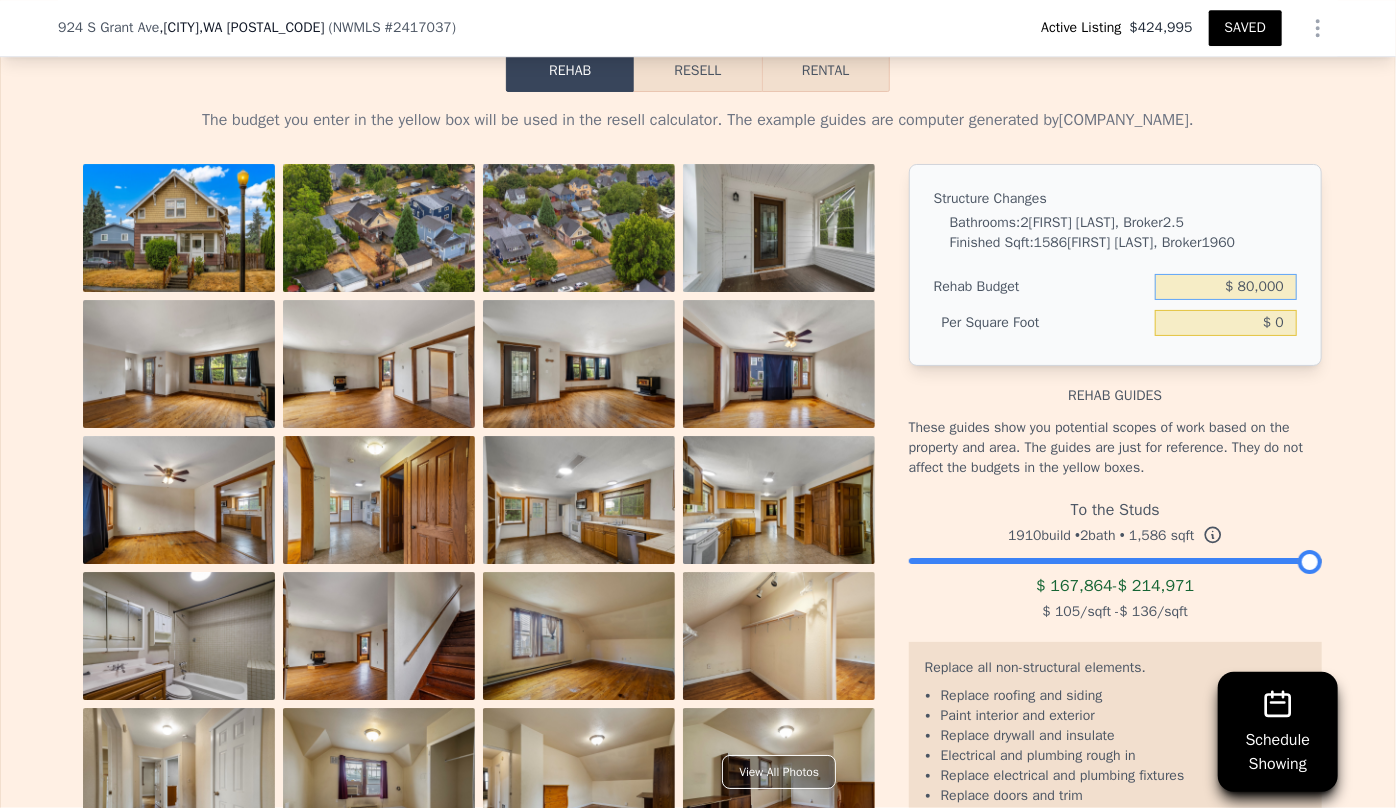 type on "$ 80,000" 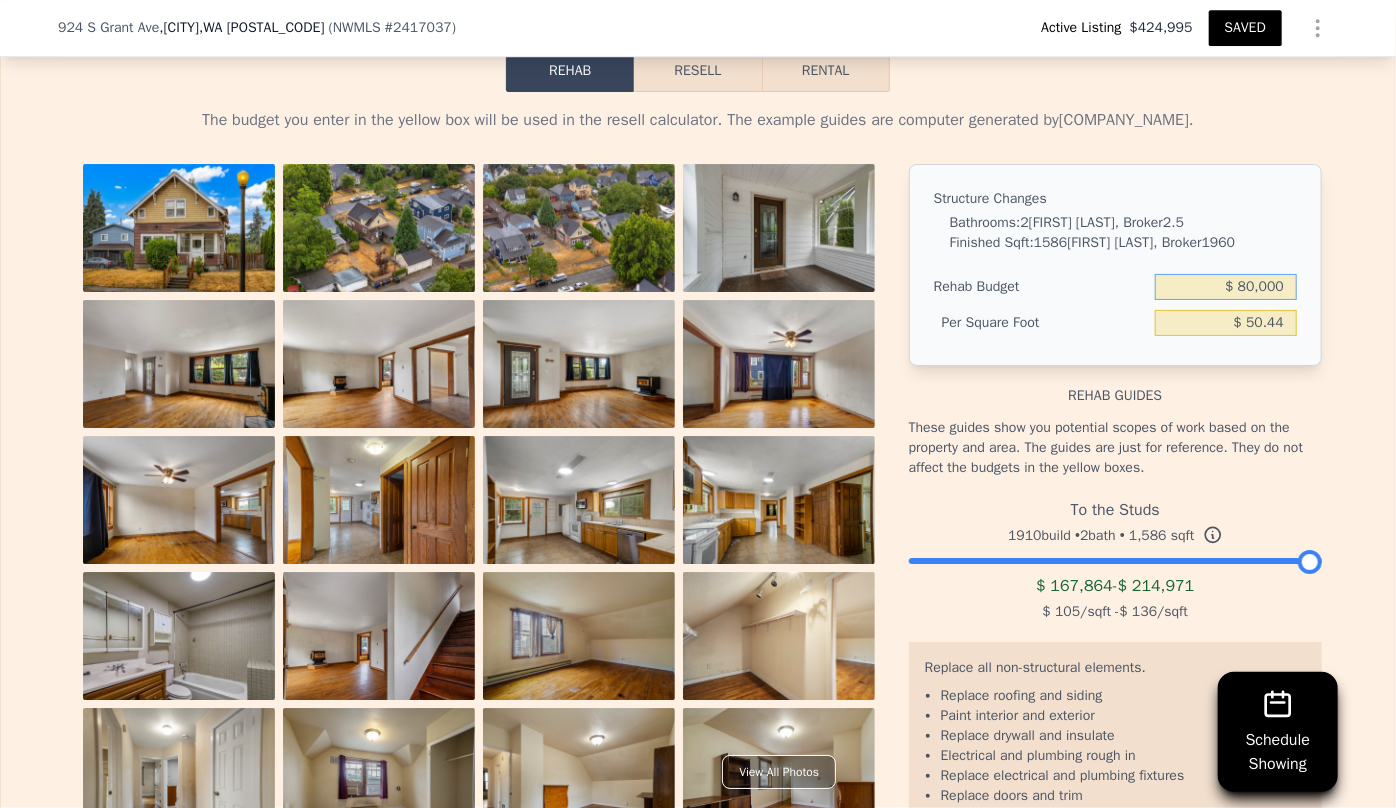 type on "$ 50.44" 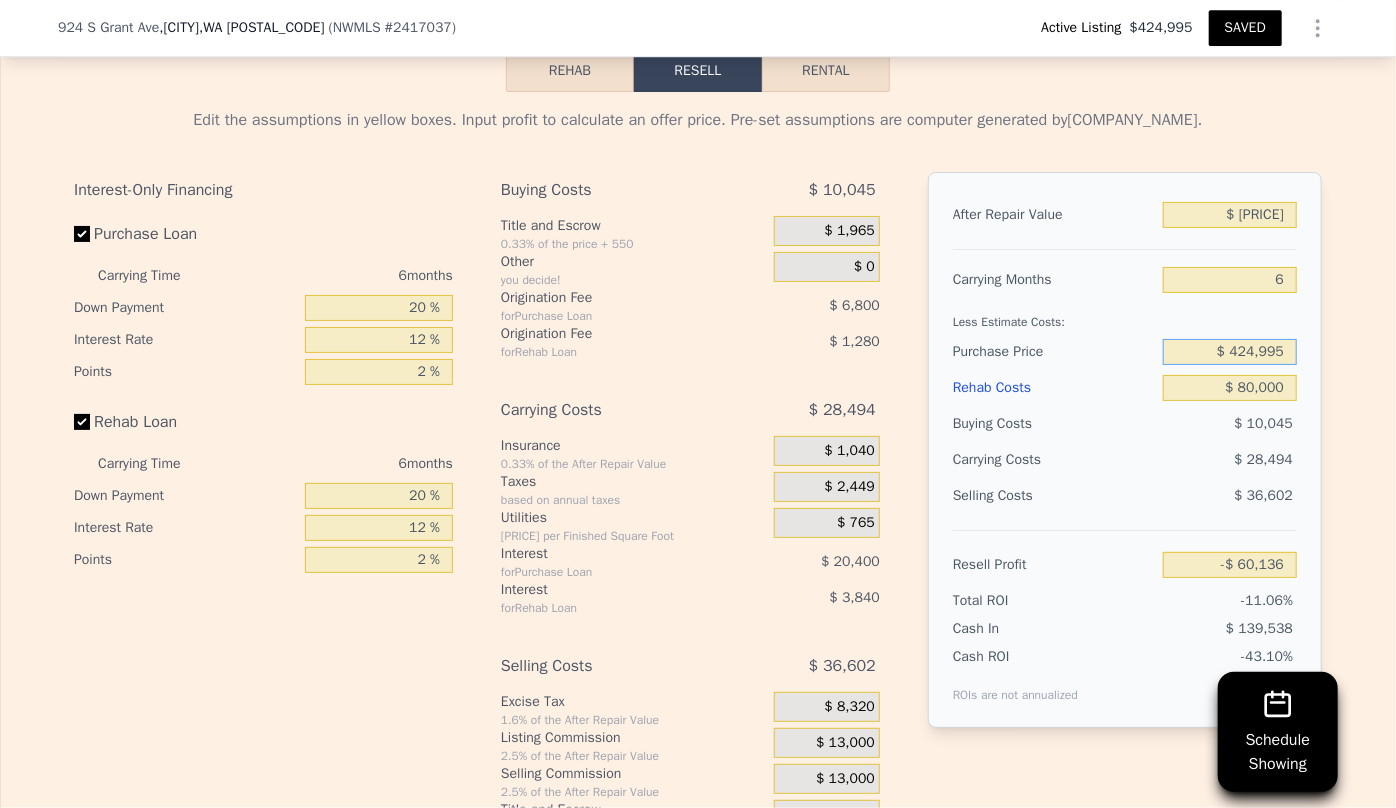 click on "$ 424,995" at bounding box center [1230, 352] 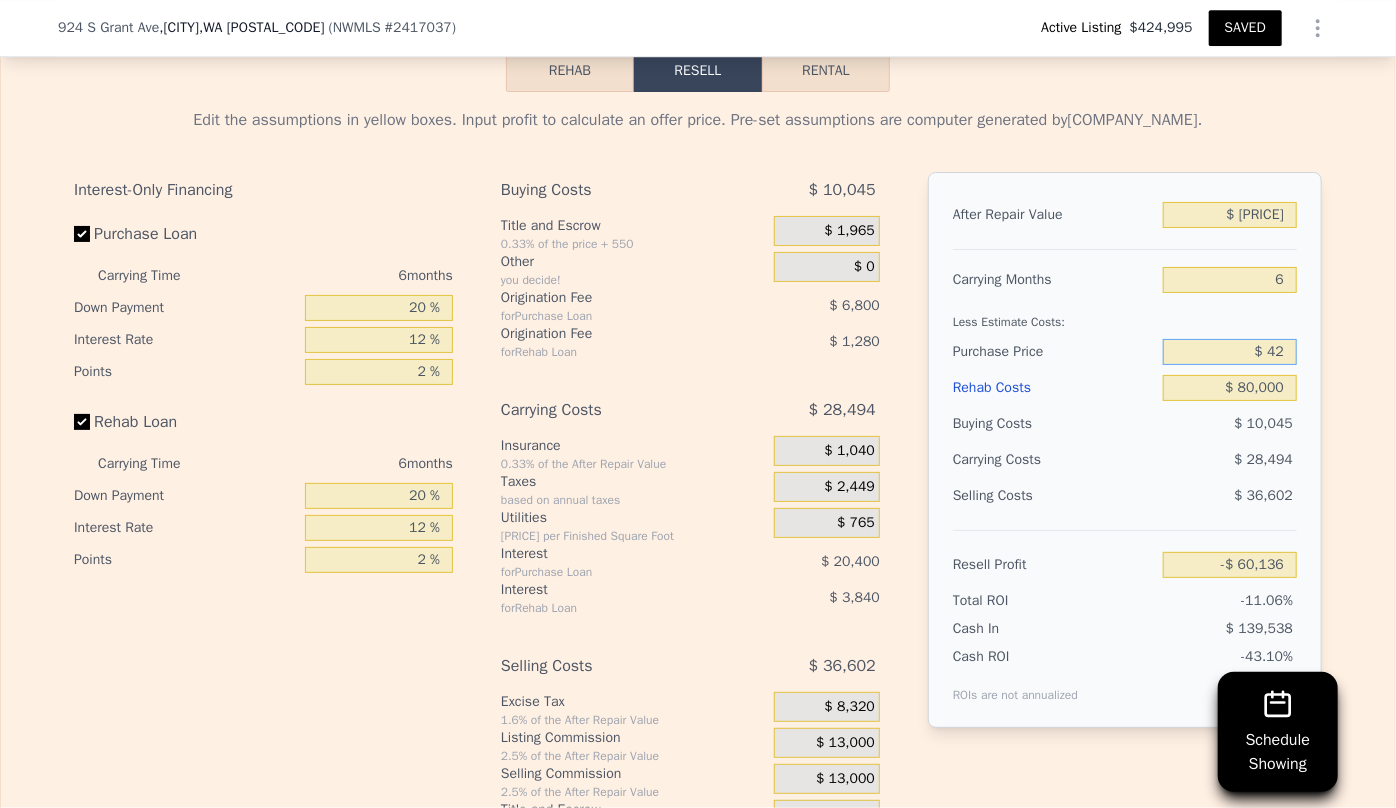 type on "$ 4" 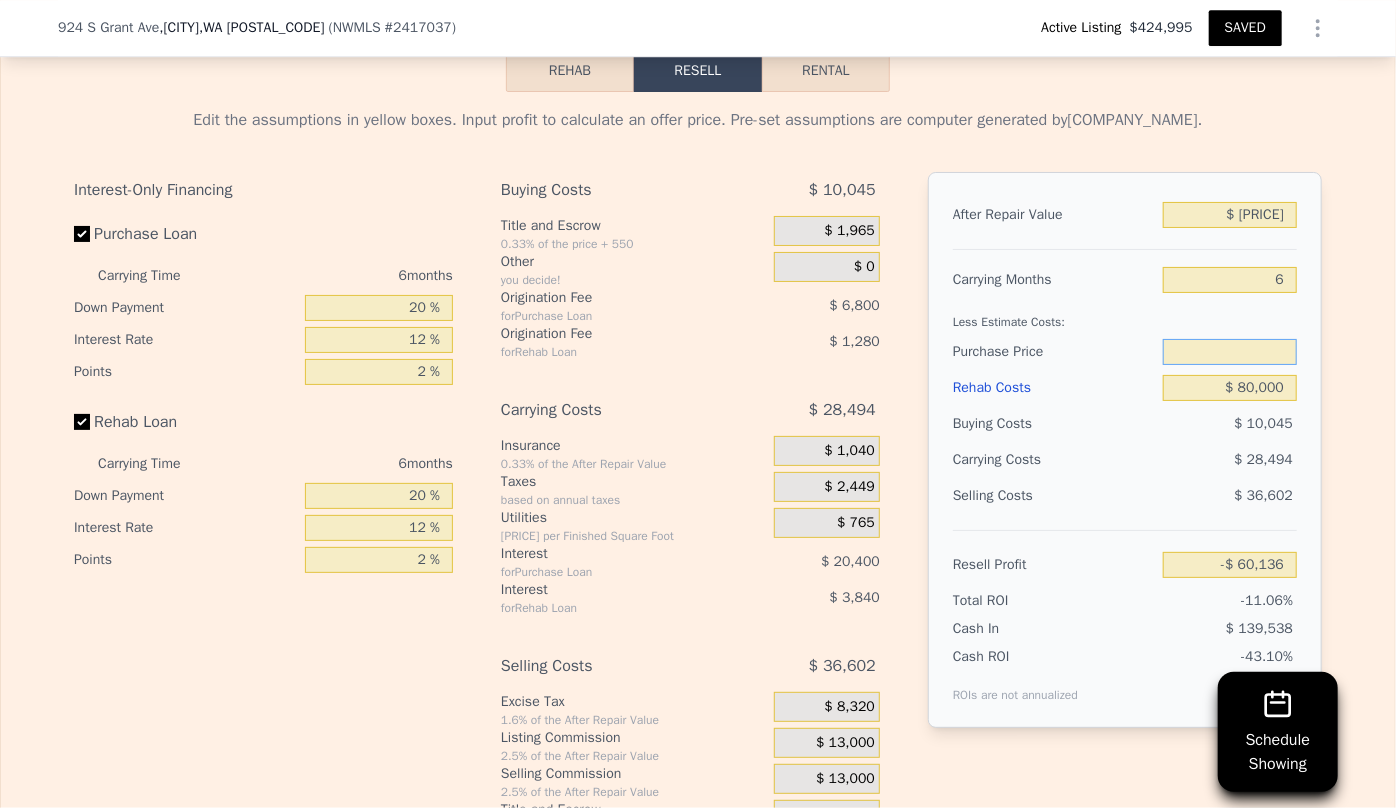 type 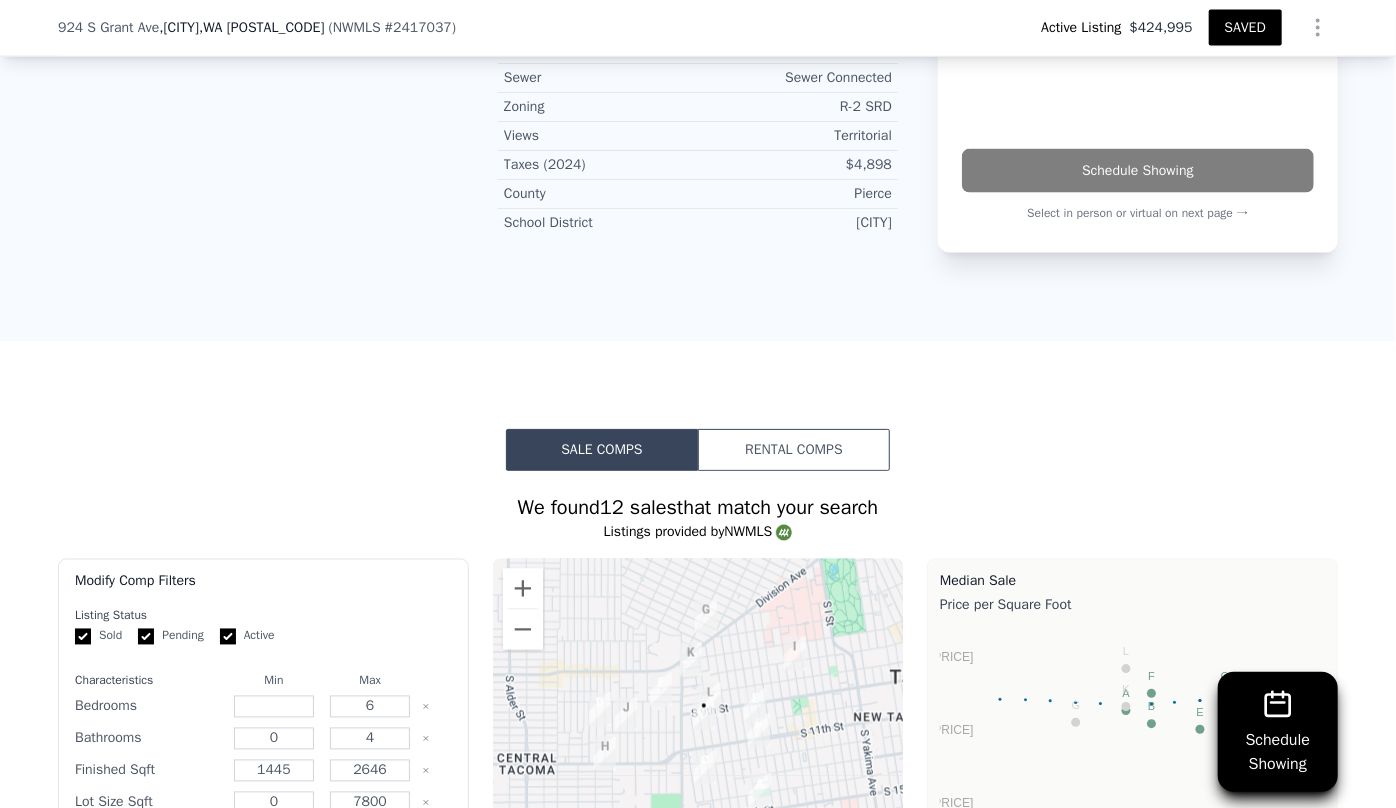 scroll, scrollTop: 1108, scrollLeft: 0, axis: vertical 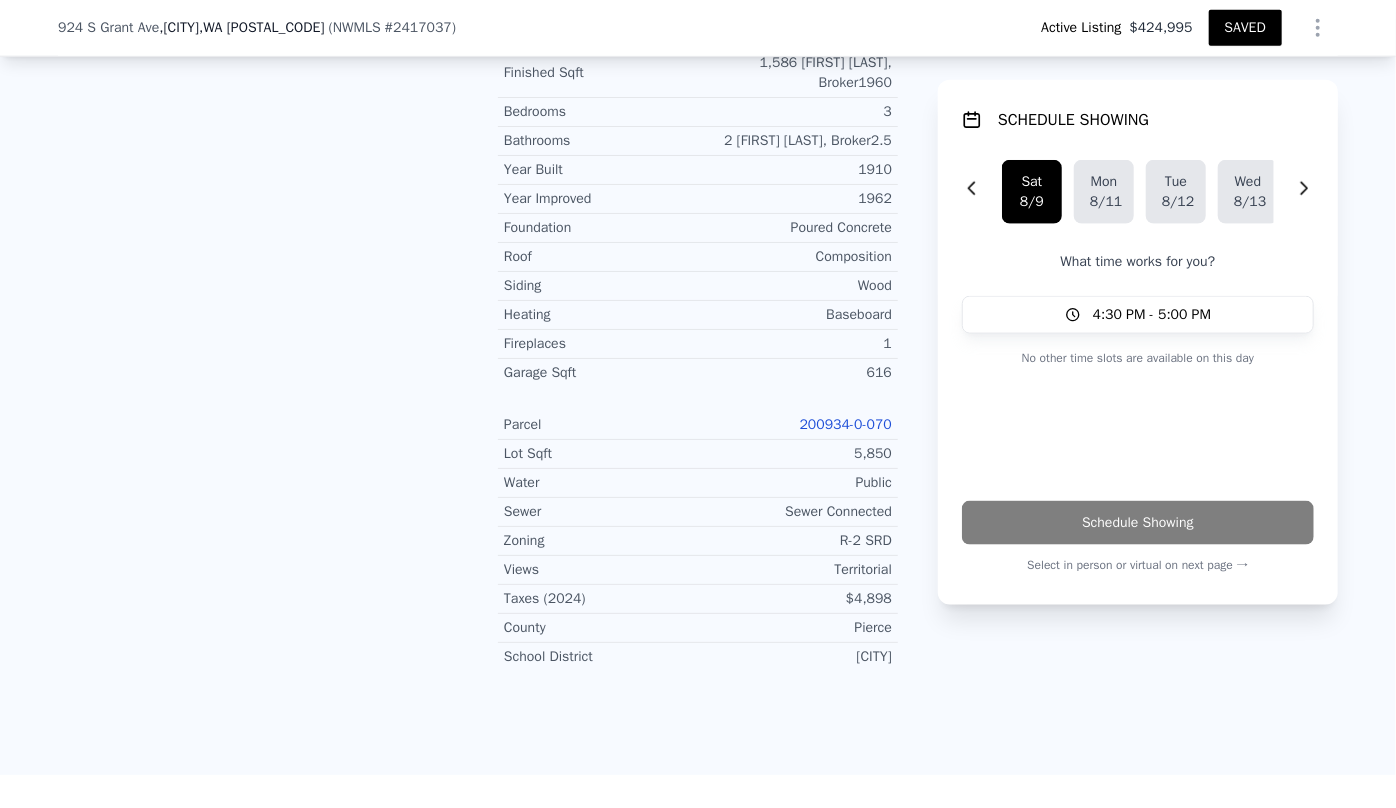 type on "$ 531,000" 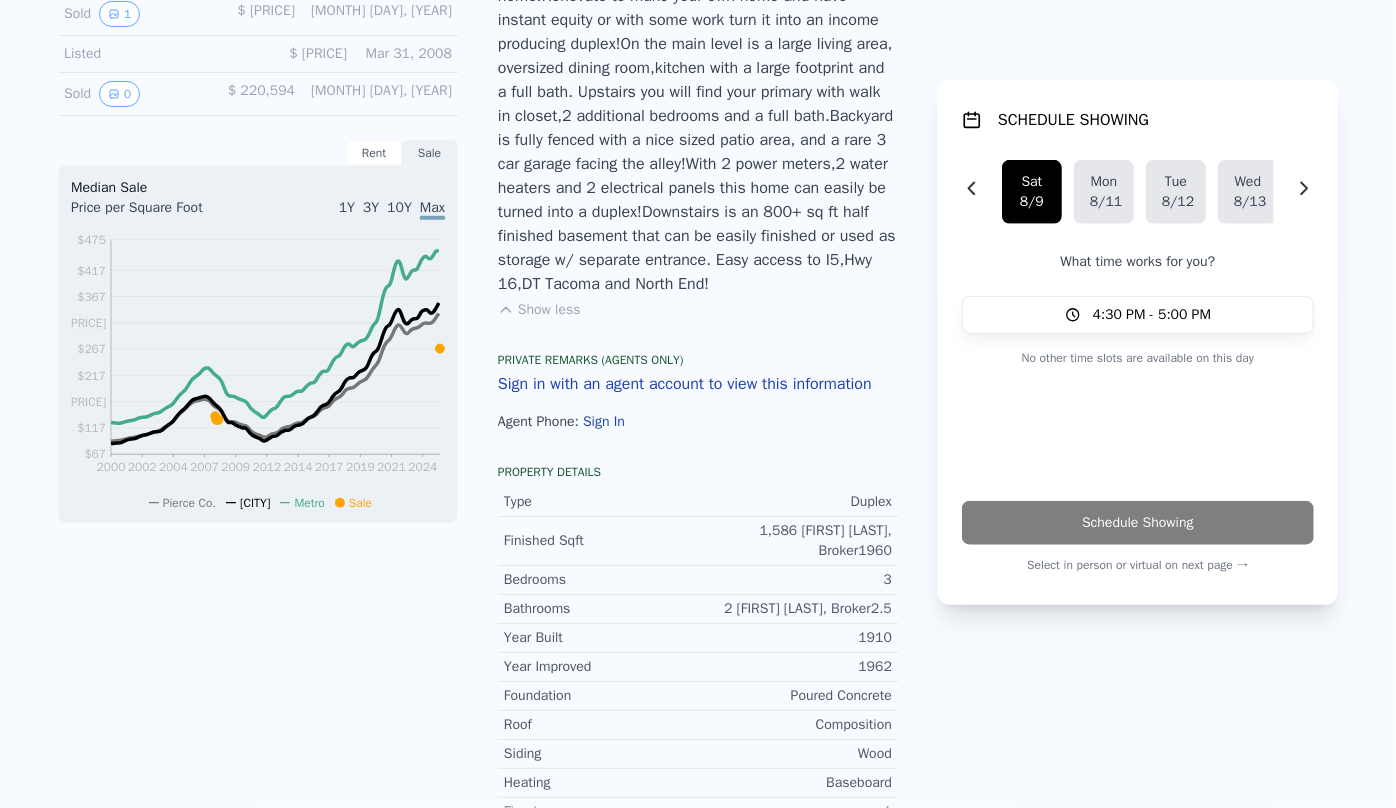 scroll, scrollTop: 0, scrollLeft: 0, axis: both 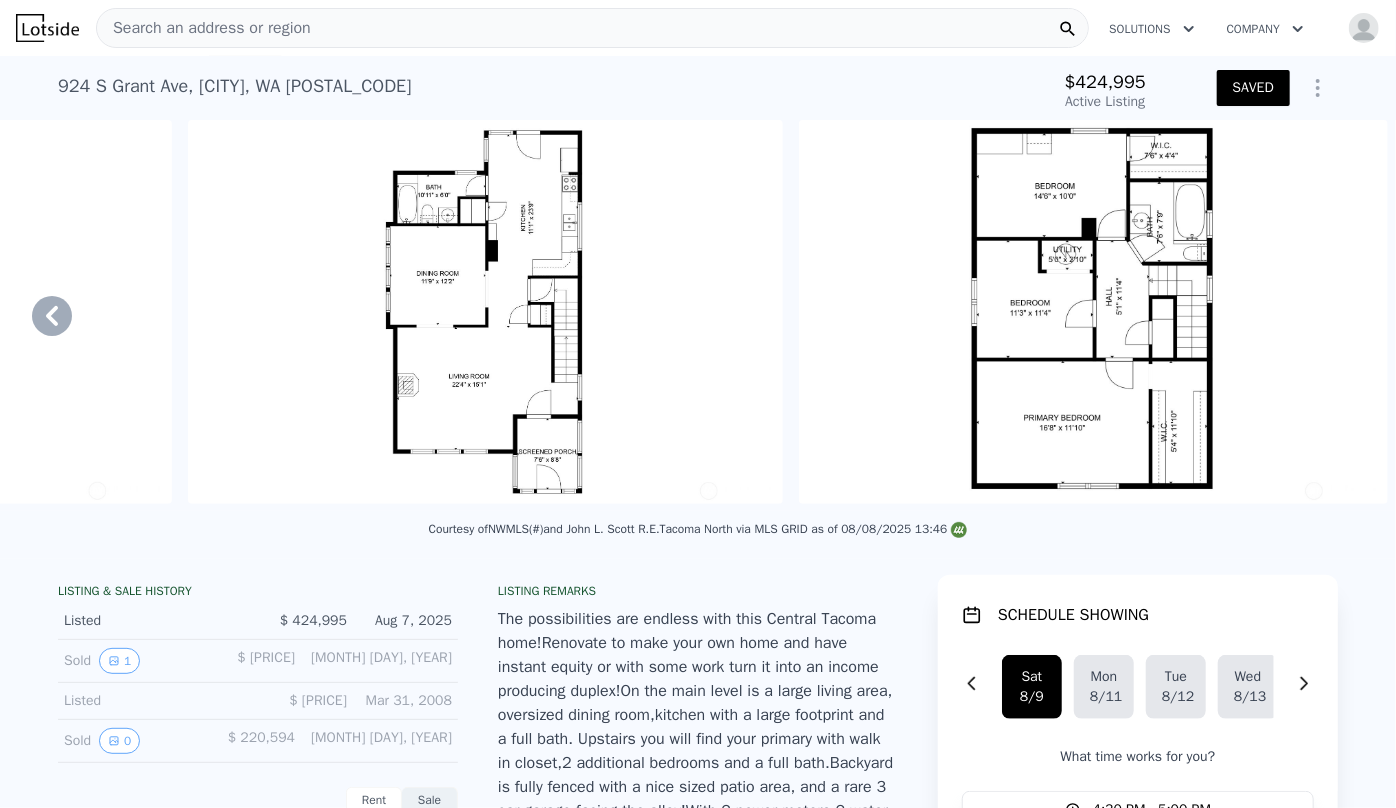 click on "Search an address or region" at bounding box center [204, 28] 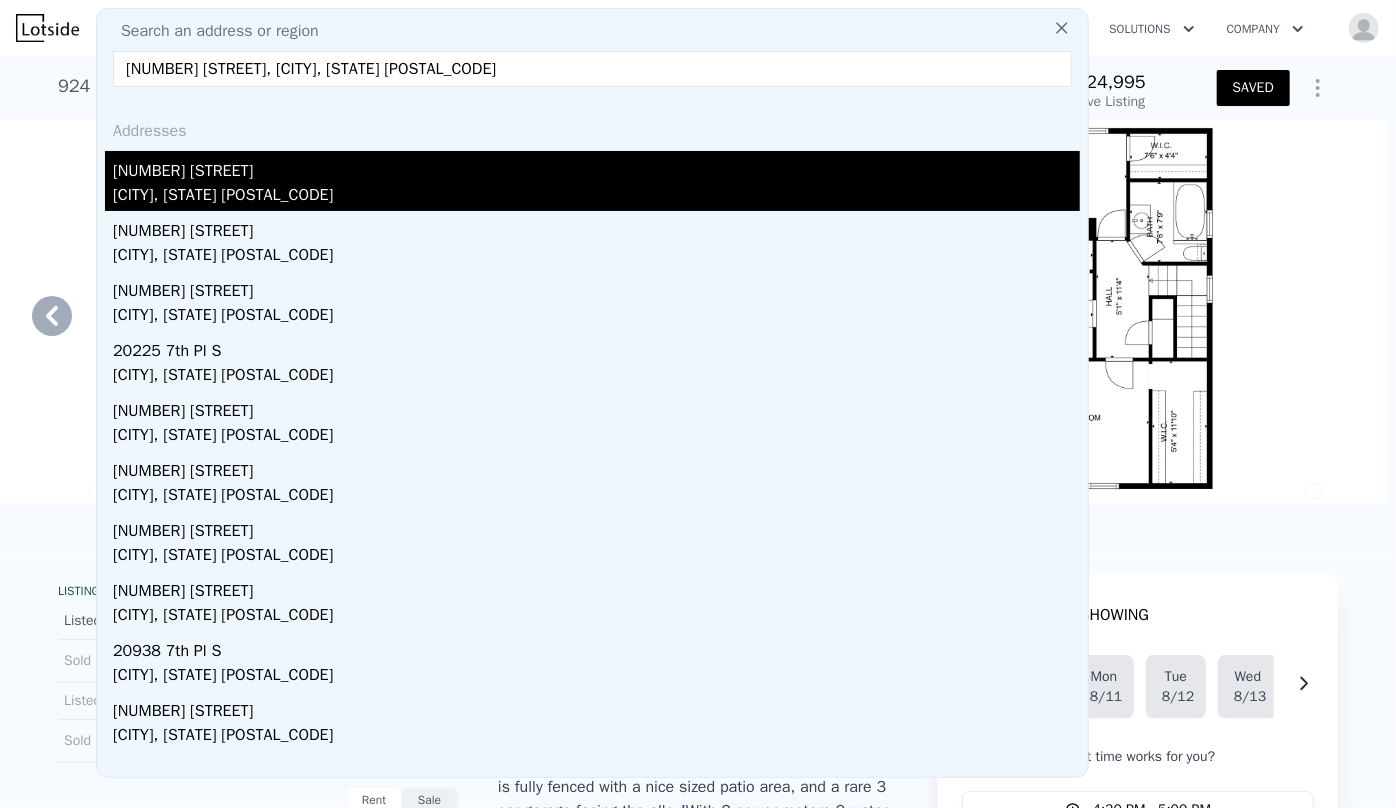 type on "21027 7th Pl S, Des Moines, WA 98198" 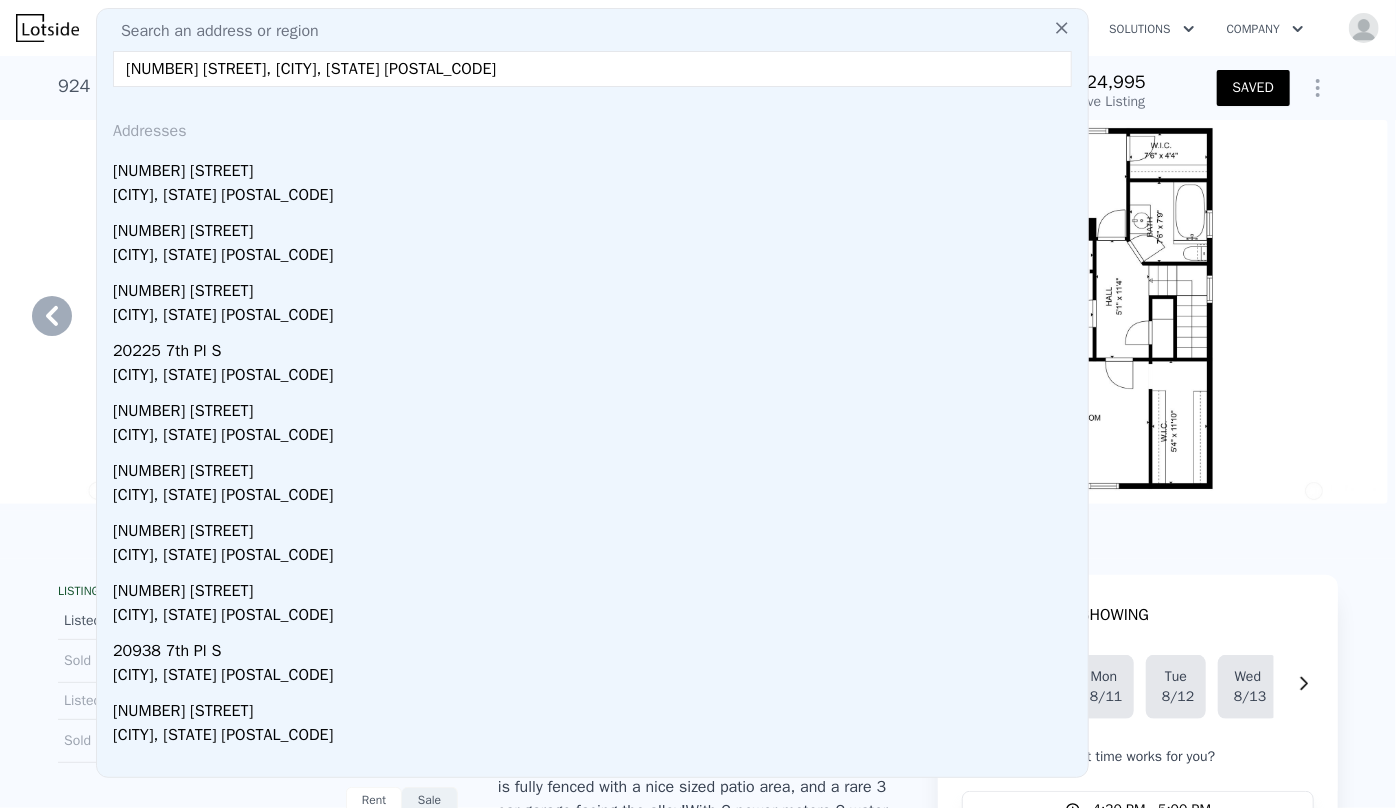 drag, startPoint x: 280, startPoint y: 192, endPoint x: 325, endPoint y: 180, distance: 46.572525 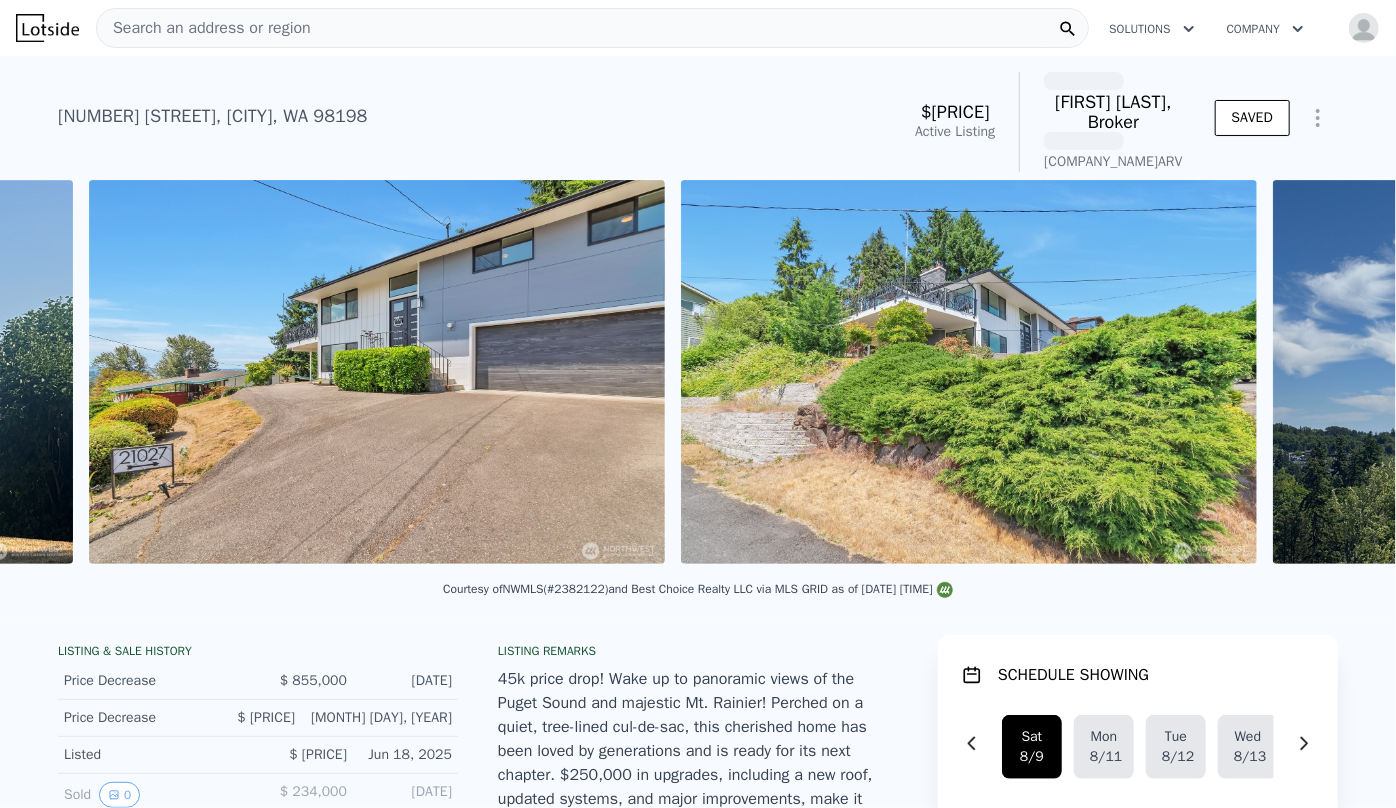 scroll, scrollTop: 0, scrollLeft: 12882, axis: horizontal 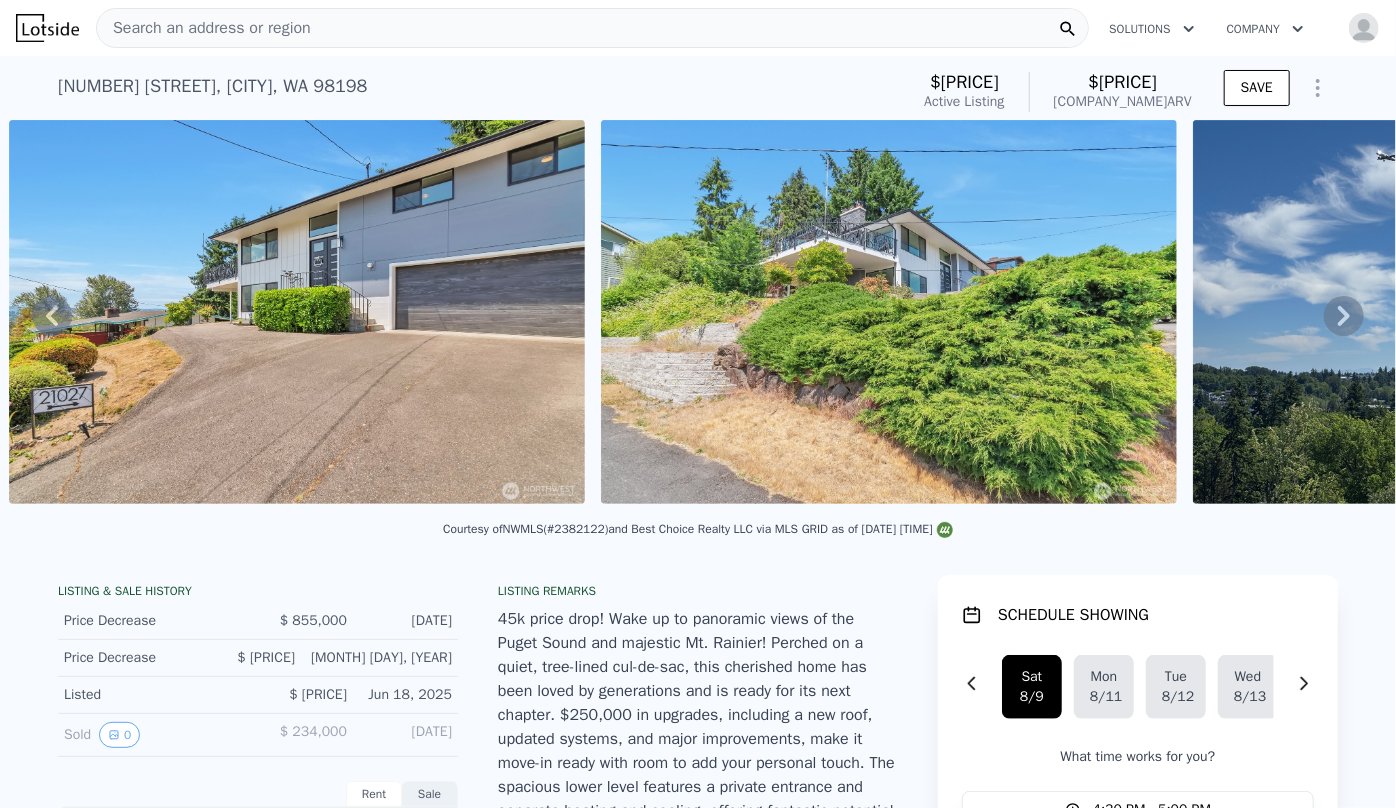 click at bounding box center [1364, 28] 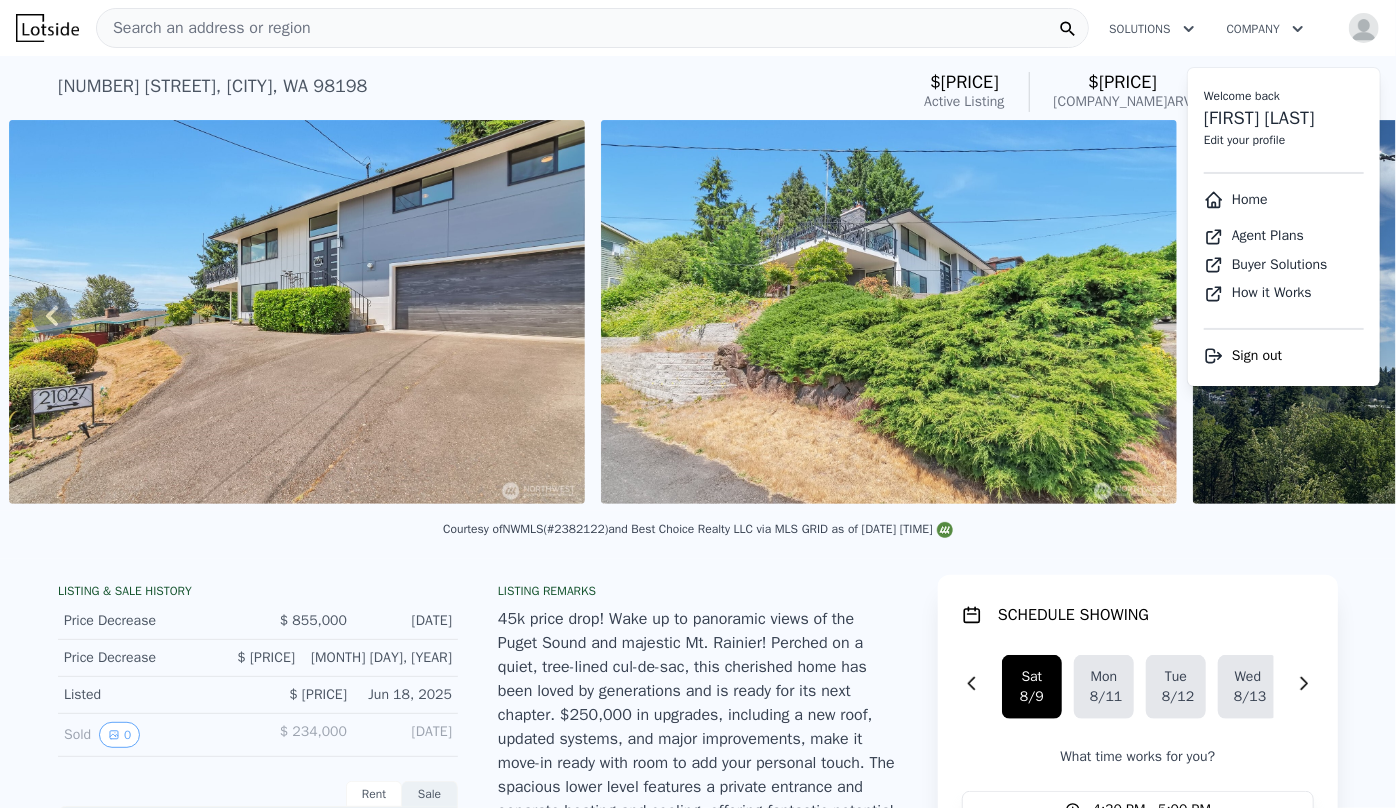 click on "Home" at bounding box center (1236, 199) 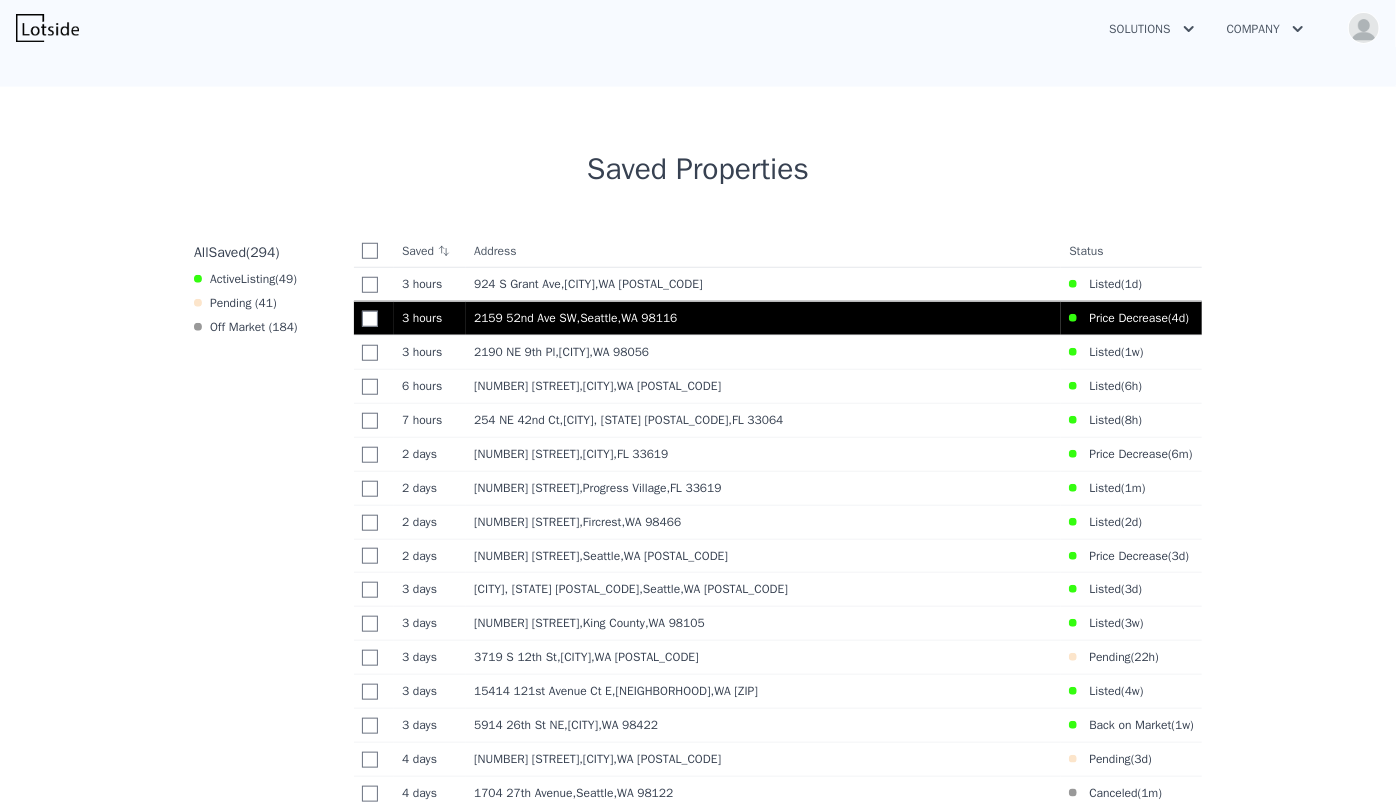 scroll, scrollTop: 727, scrollLeft: 0, axis: vertical 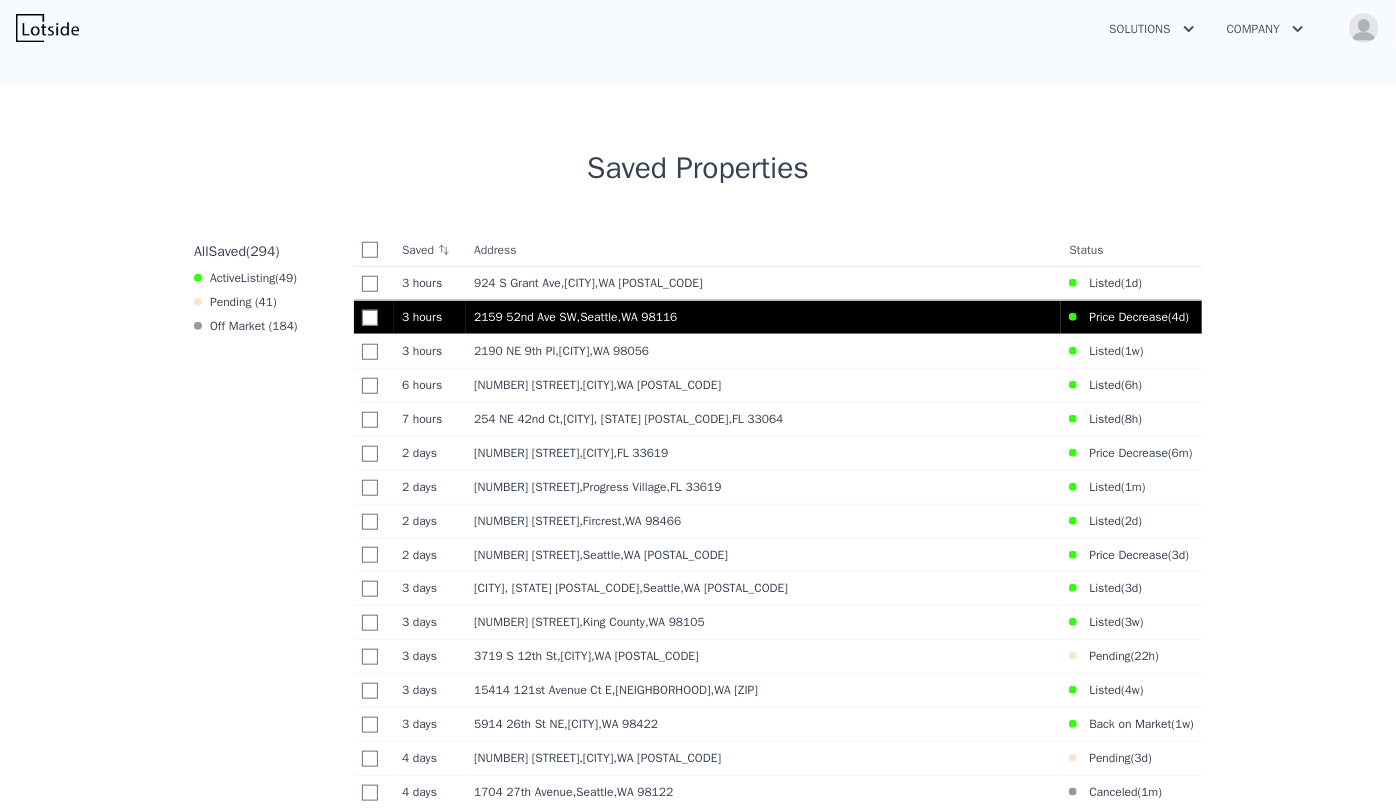 click on "2159 52nd Ave SW ,  Seattle ,  WA   98116" at bounding box center (763, 317) 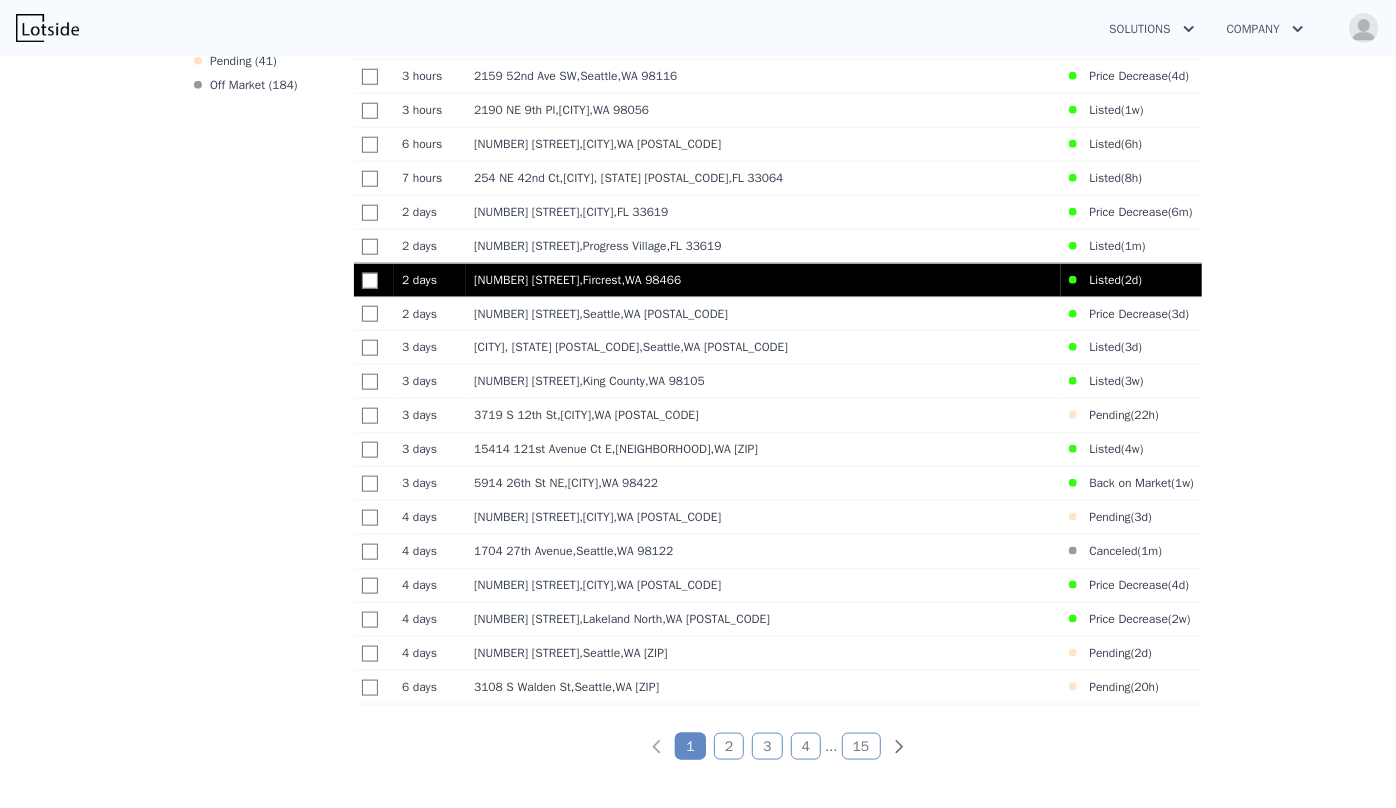 scroll, scrollTop: 1000, scrollLeft: 0, axis: vertical 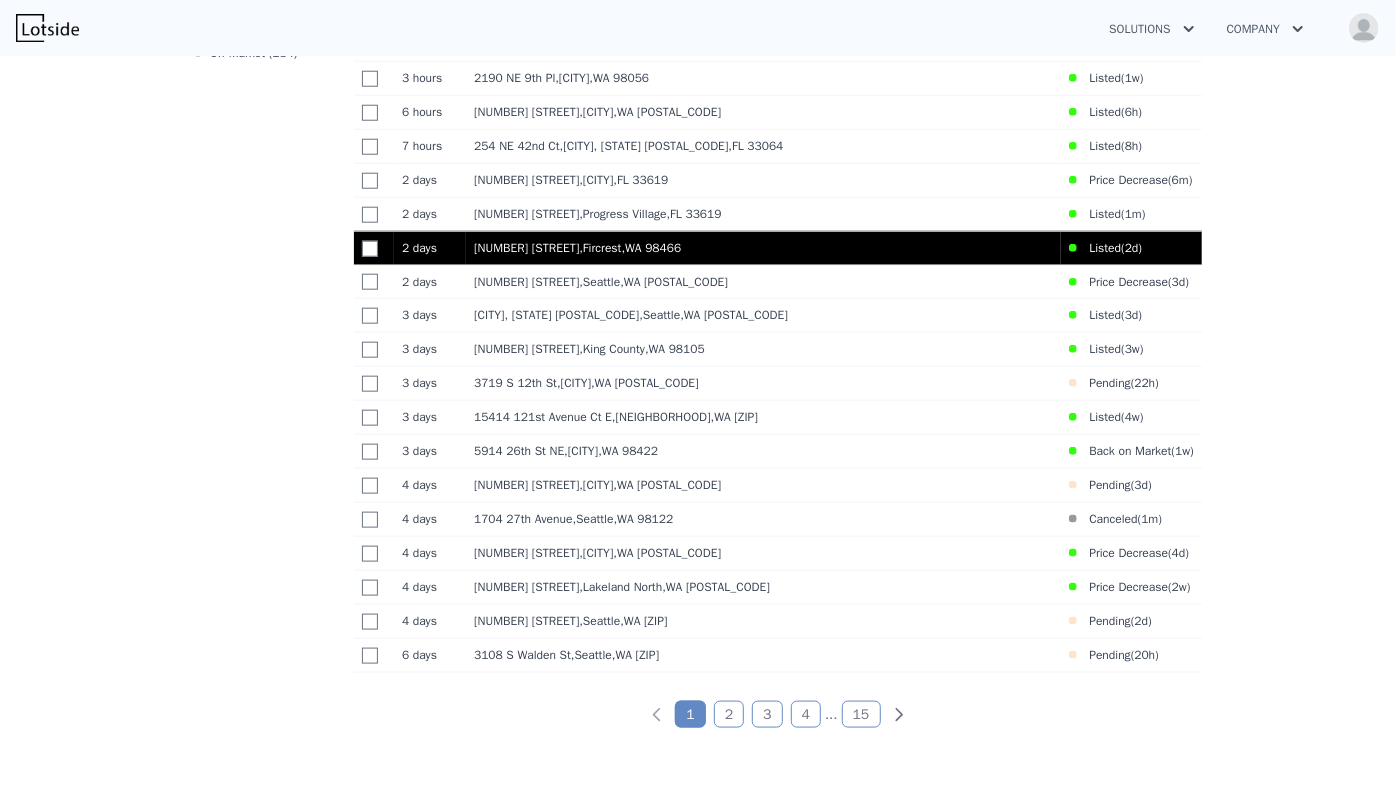 click on "301 Eldorado Ave ,  Fircrest ,  WA   98466" at bounding box center [763, 248] 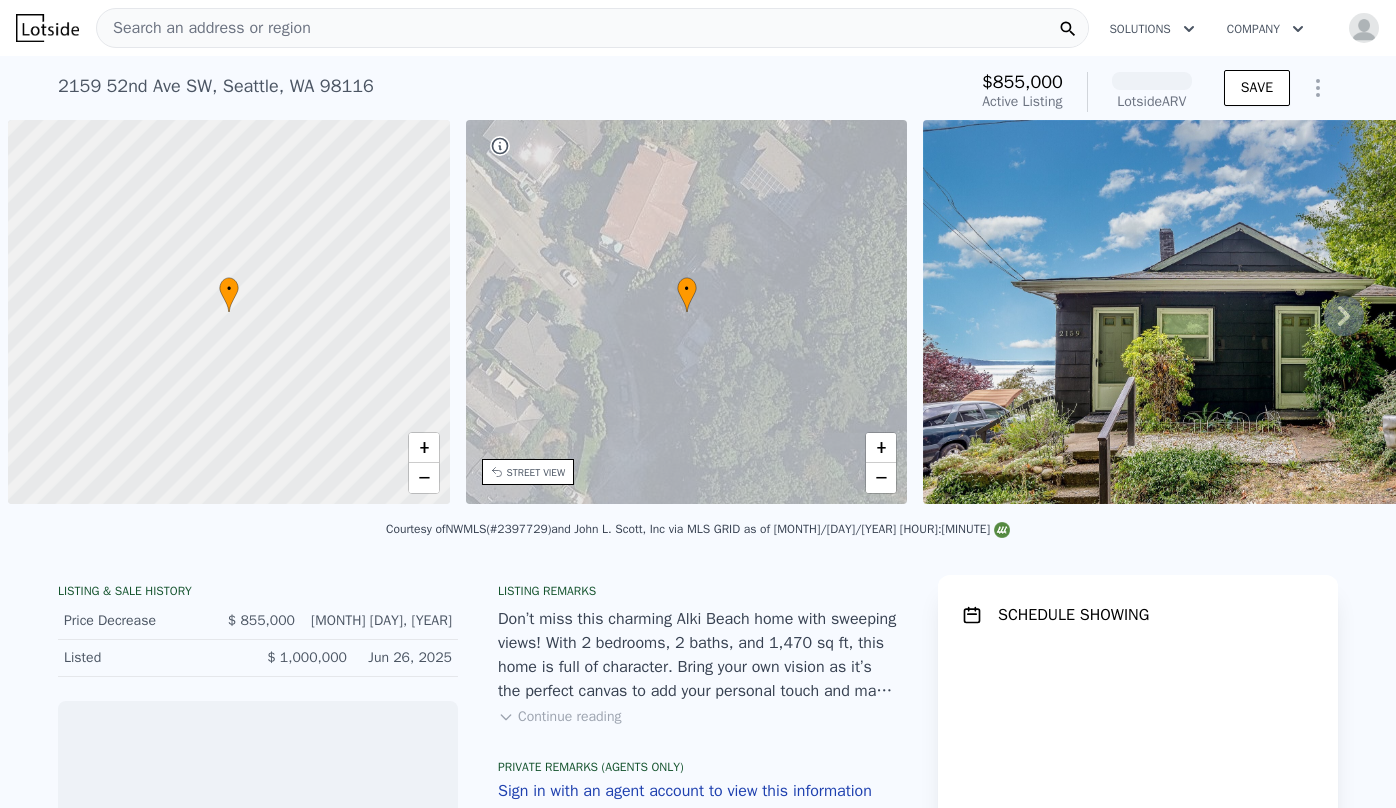 scroll, scrollTop: 0, scrollLeft: 0, axis: both 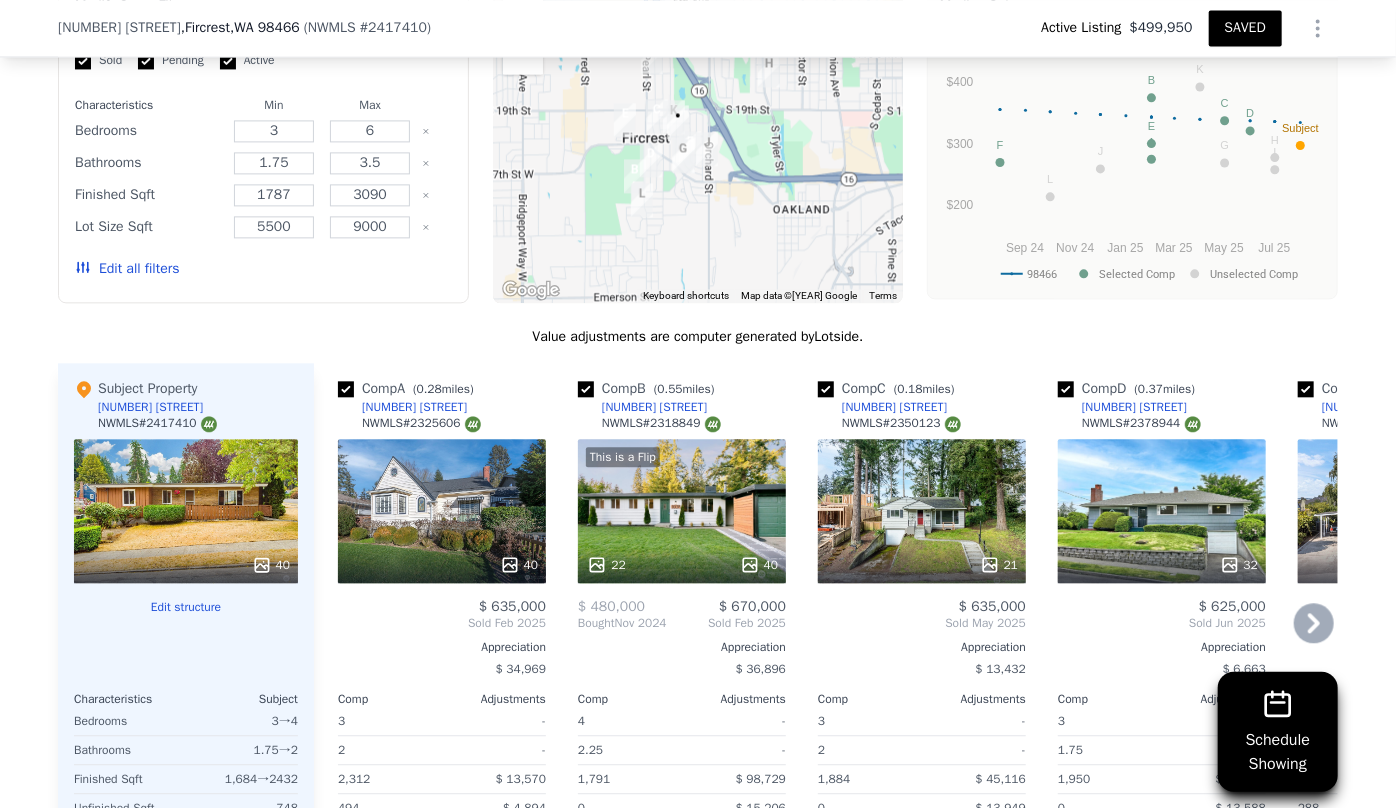 click 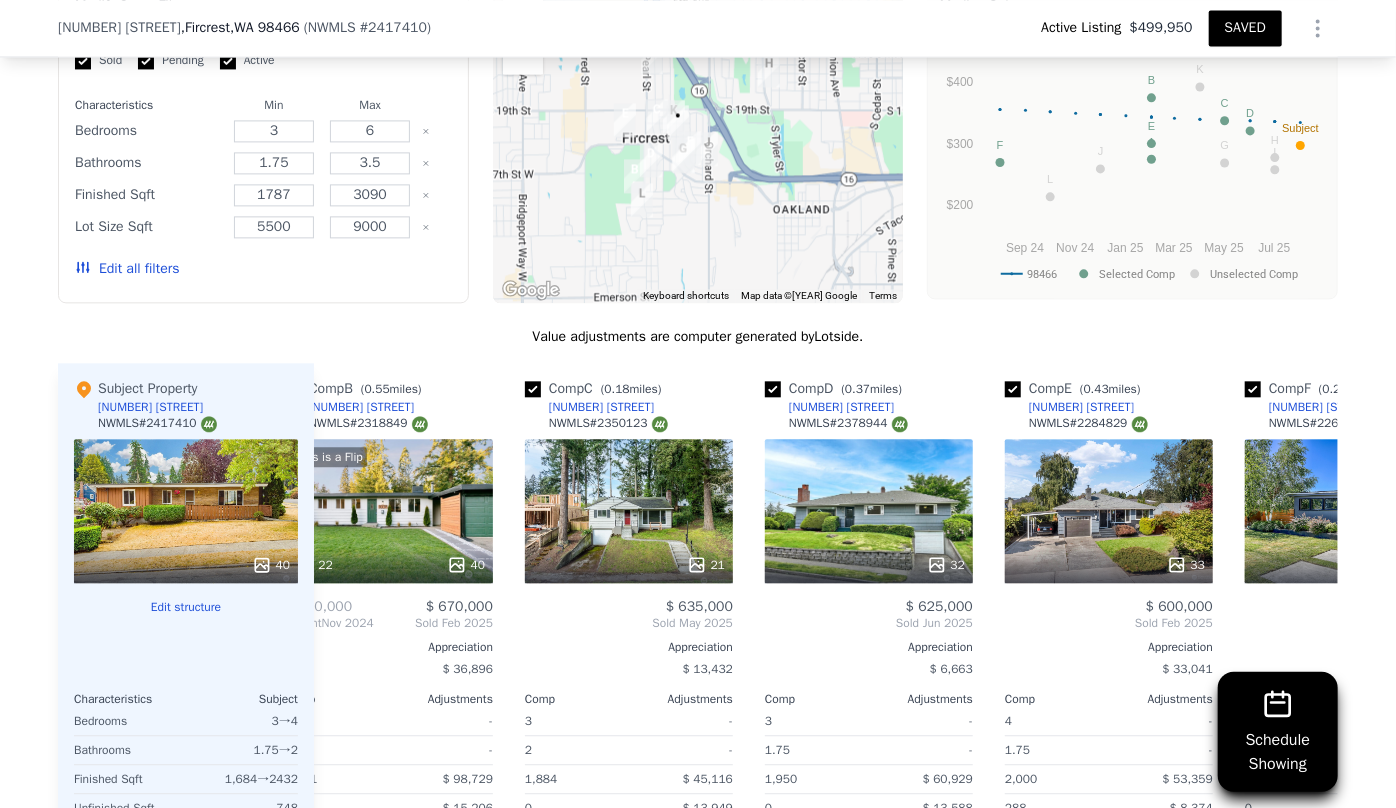 click on "Comp  A ( 0.28  miles) 305 Regents Blvd NWMLS  # 2325606 40 $ 635,000 Sold   Feb 2025 Appreciation $ 34,969 Comp Adjustments 3 - 2 - 2,312 $ 13,570 494 $ 4,894 6,270 -$ 10,356 1 - 1950 - Other Adjustments $ 23,152 Adjusted Value $ 666,261 Comp  B ( 0.55  miles) 1009 Brentwood Pl NWMLS  # 2318849 This is a Flip 22 40 $ 480,000 $ 670,000 Bought  Nov 2024 Sold   Feb 2025 Appreciation $ 36,896 Comp Adjustments 4 - 2.25 - 1,791 $ 98,729 0 $ 15,206 8,720 -$ 33,806 306 -$ 24,703 1960 - Other Adjustments $ 22,474 Adjusted Value $ 747,900 Comp  C ( 0.18  miles) 228 Contra Costa Ave NWMLS  # 2350123 21 $ 635,000 Sold   May 2025 Appreciation $ 13,432 Comp Adjustments 3 - 2 - 1,884 $ 45,116 0 $ 13,949 8,250 -$ 26,984 1 - 1944 - Other Adjustments $ 2,090 Adjusted Value $ 669,170 Comp  D ( 0.37  miles) 511 Buena Vista Ave NWMLS  # 2378944 32 $ 625,000 Sold   Jun 2025 Appreciation $ 6,663 Comp Adjustments 3 - 1.75 - 1,950 $ 60,929 0 $ 13,588 7,500 -$ 20,028 1 - 1952 - Other Adjustments -$ 5,891 Adjusted Value Comp  E" at bounding box center [826, 684] 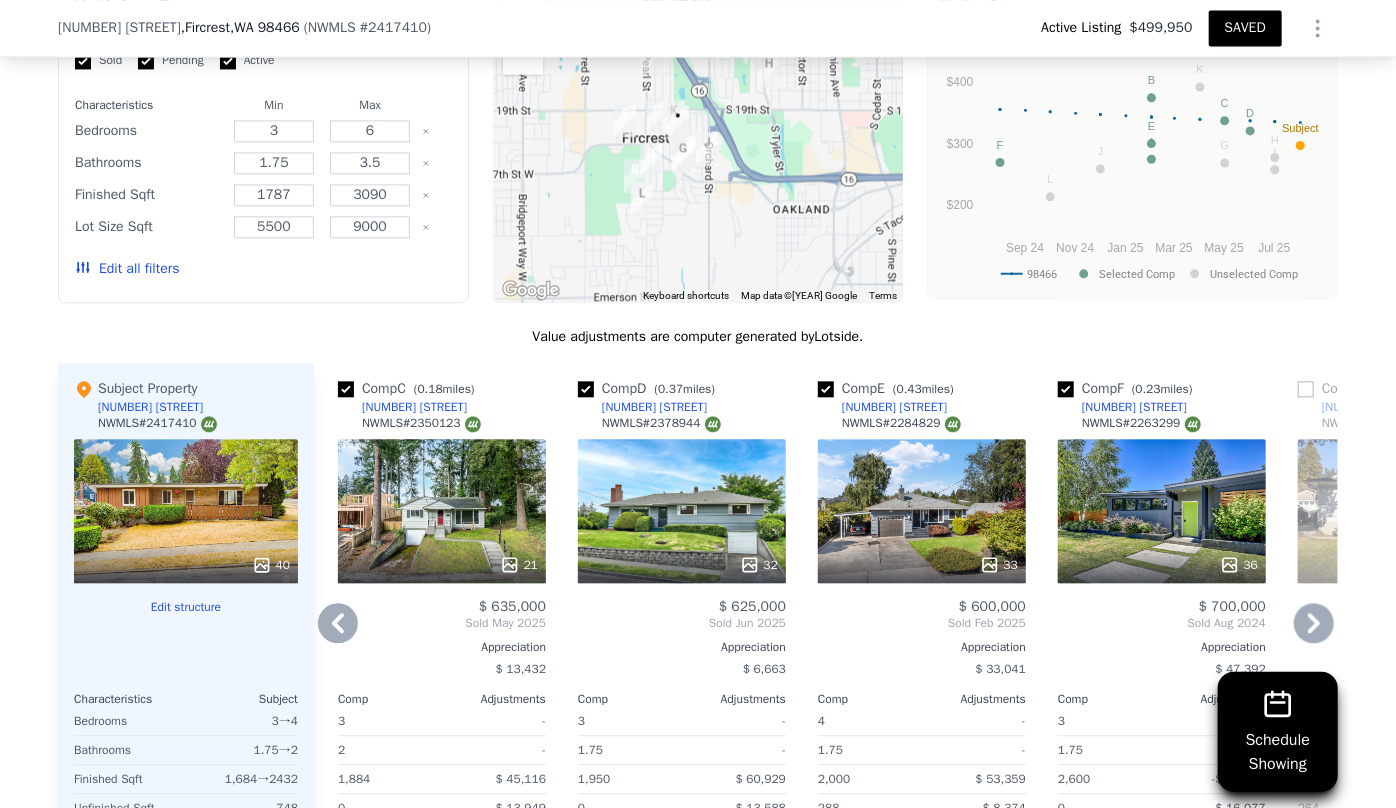 click 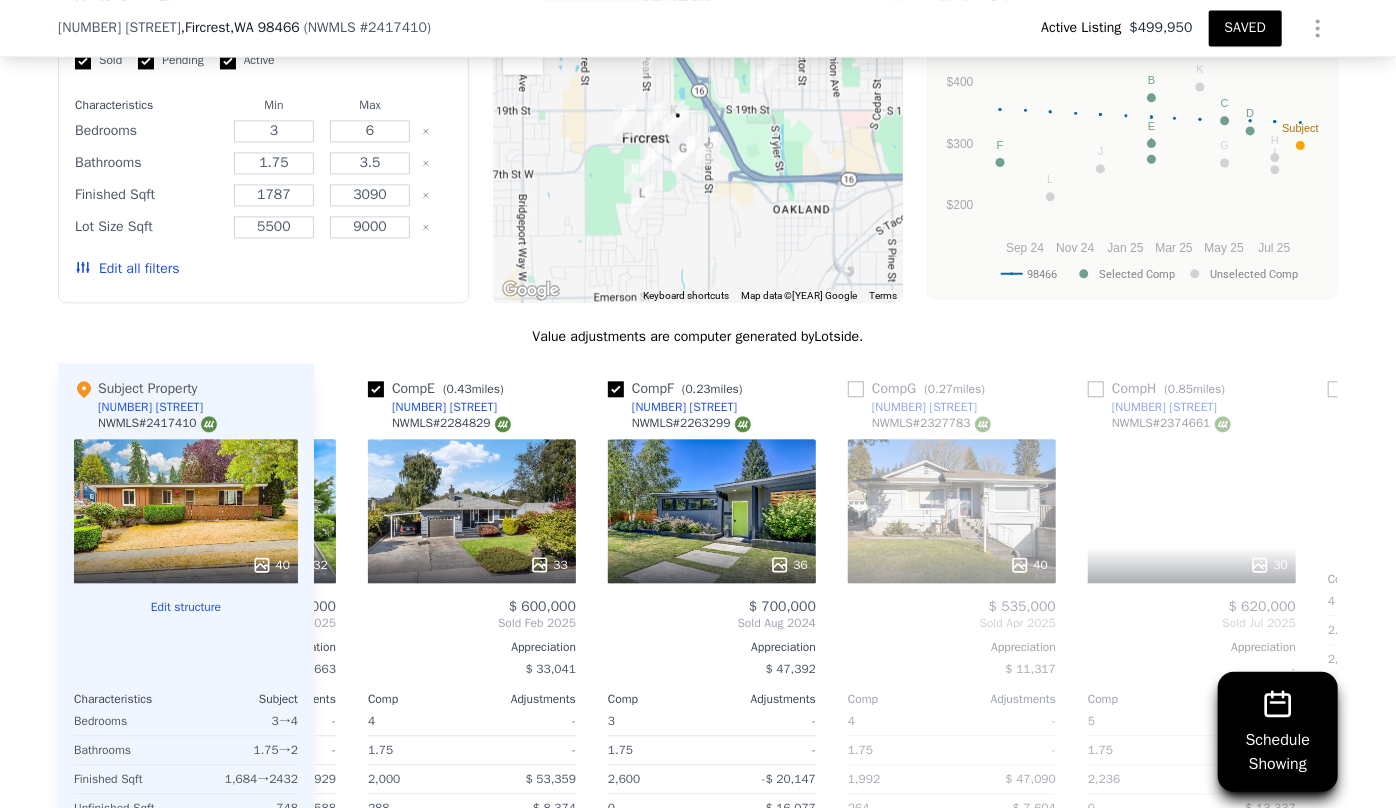 scroll, scrollTop: 0, scrollLeft: 960, axis: horizontal 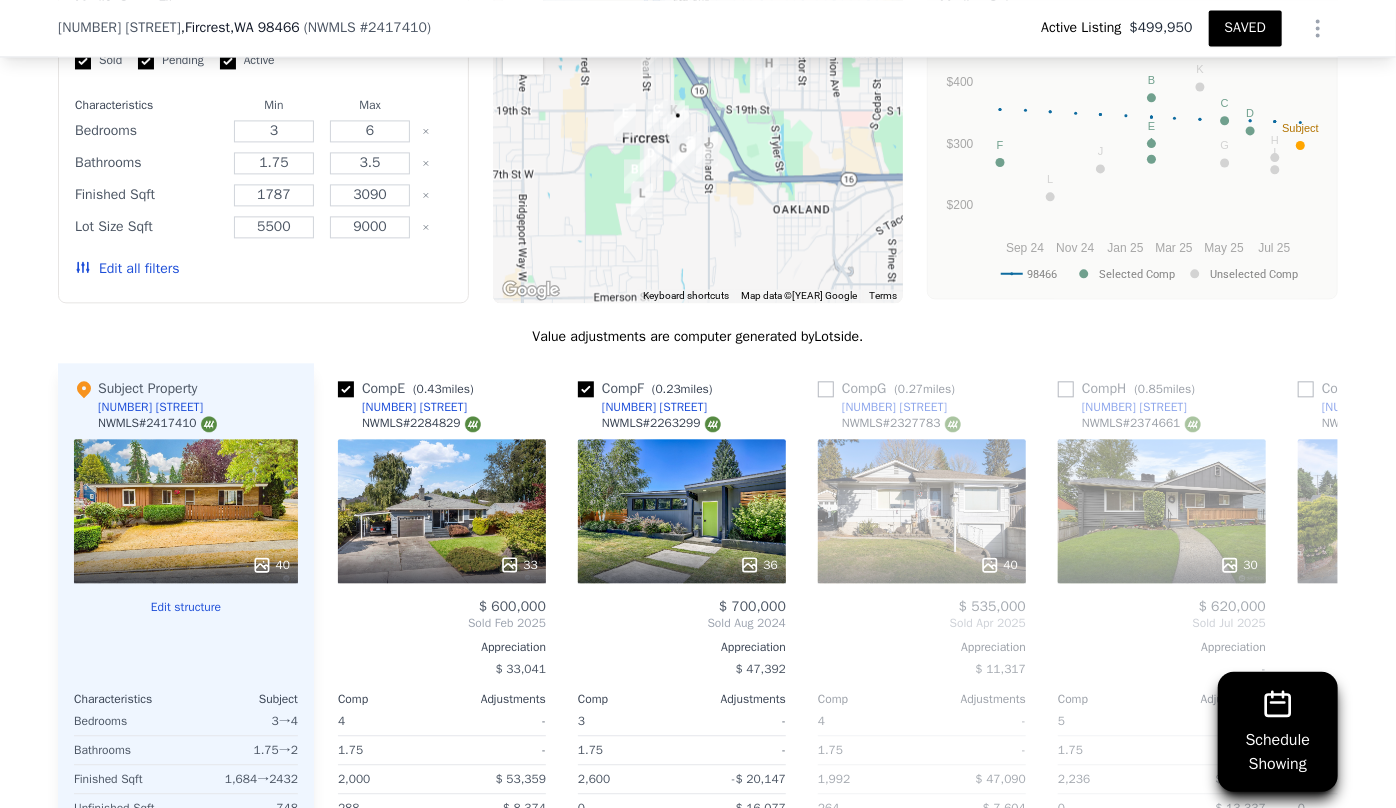 click on "$ 679,950" at bounding box center [1402, 607] 